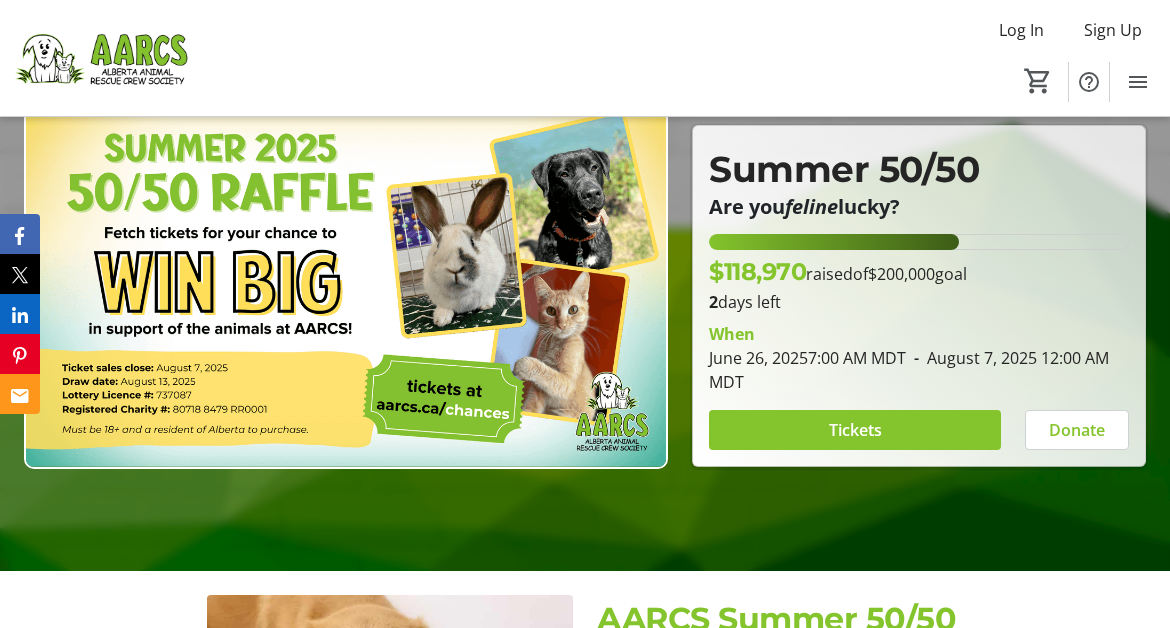 scroll, scrollTop: 200, scrollLeft: 0, axis: vertical 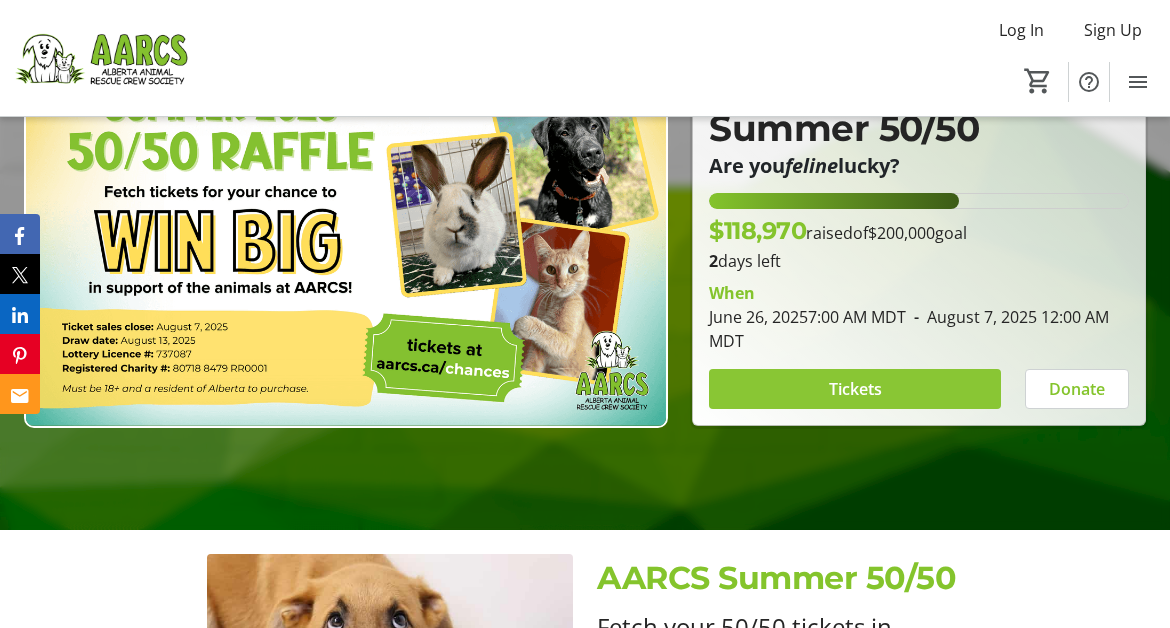 click on "Tickets" at bounding box center (855, 389) 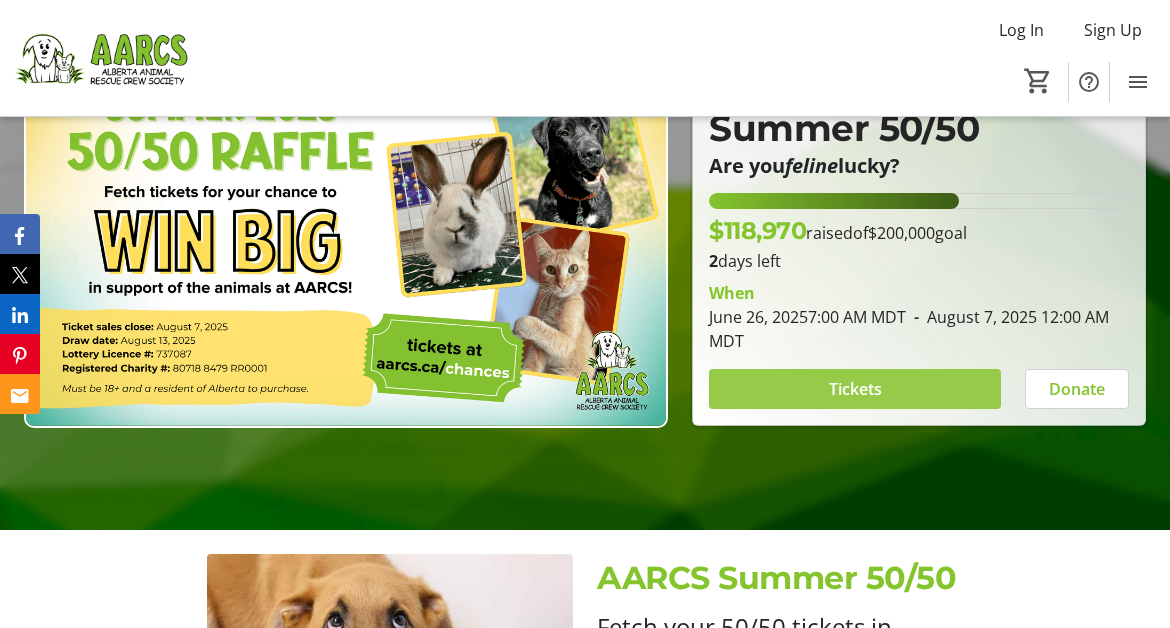 scroll, scrollTop: 0, scrollLeft: 0, axis: both 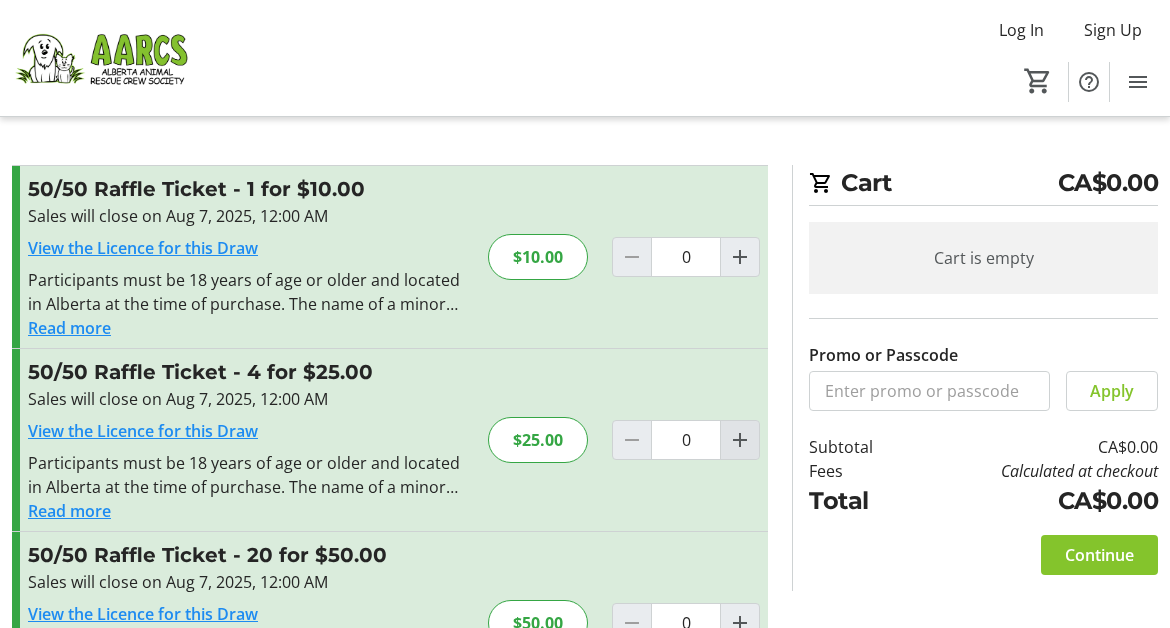 click 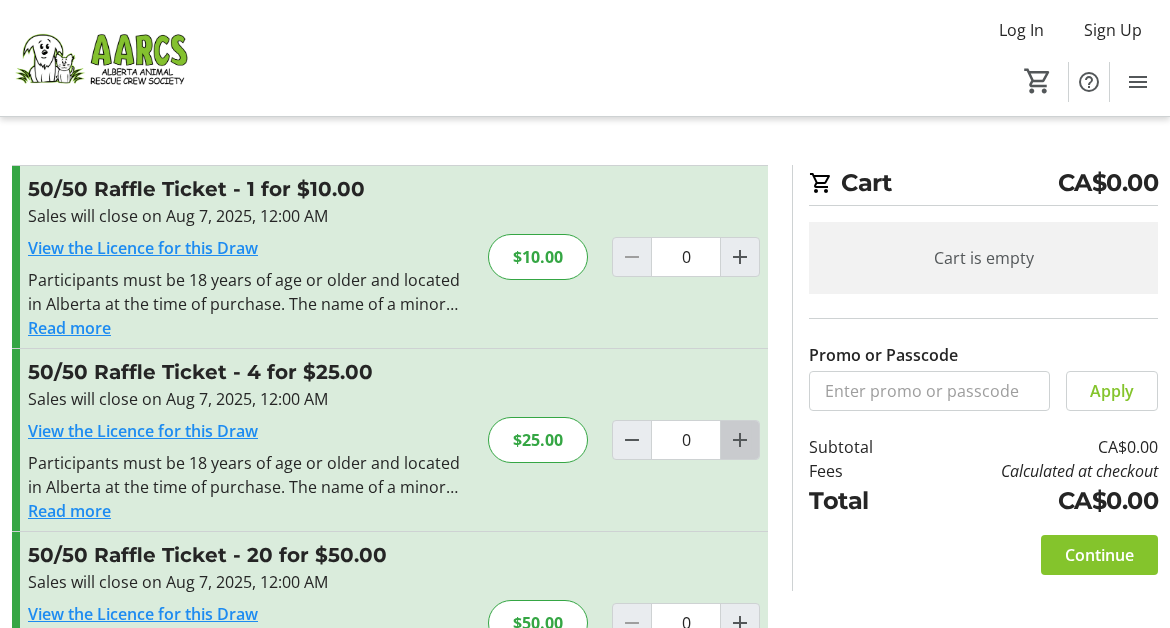 type on "1" 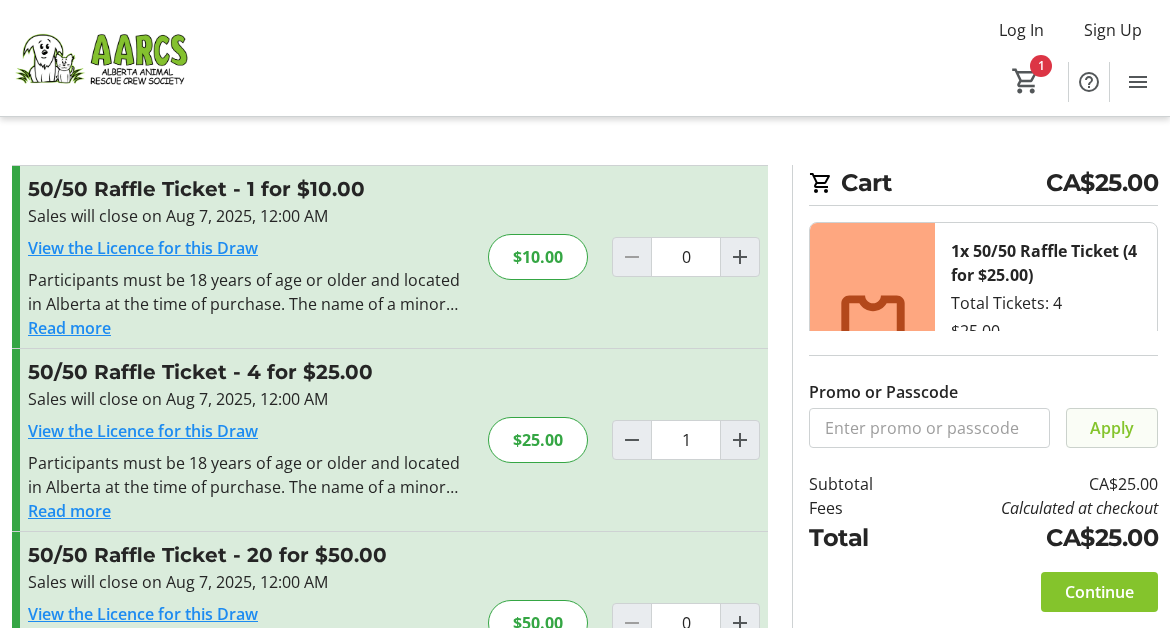 scroll, scrollTop: 100, scrollLeft: 0, axis: vertical 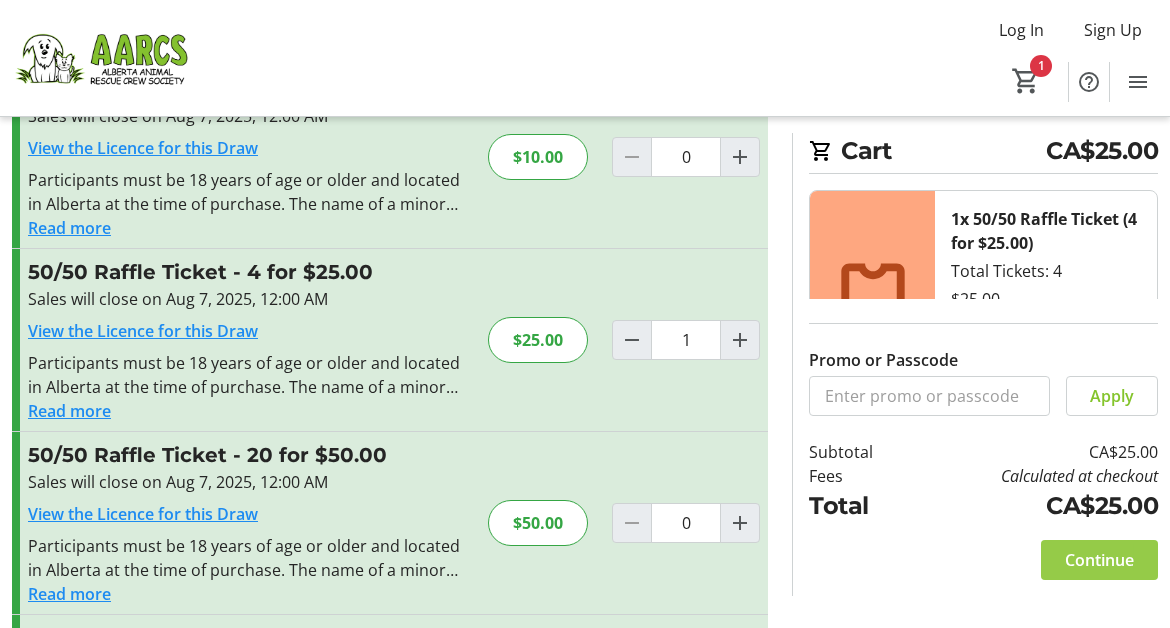 click on "Continue" 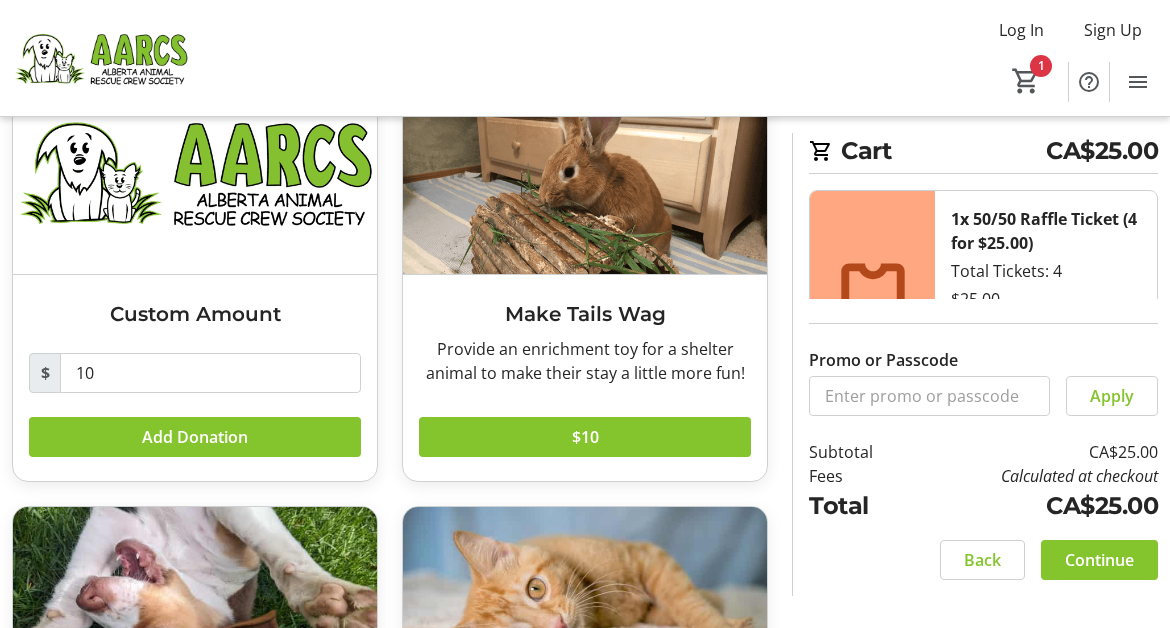 scroll, scrollTop: 200, scrollLeft: 0, axis: vertical 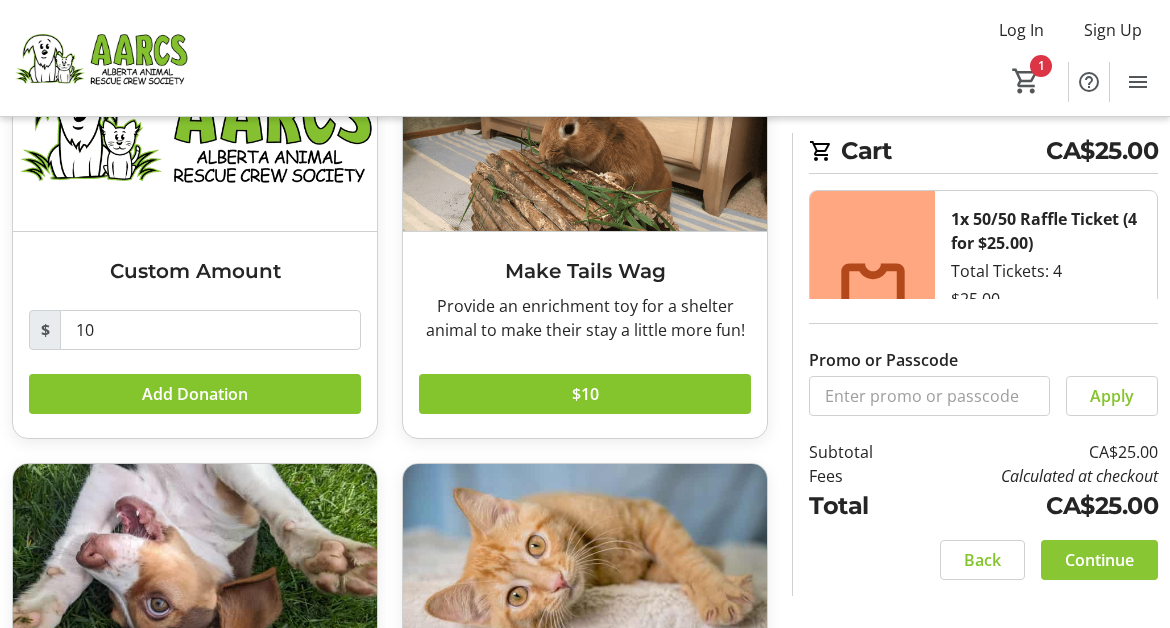click on "Continue" 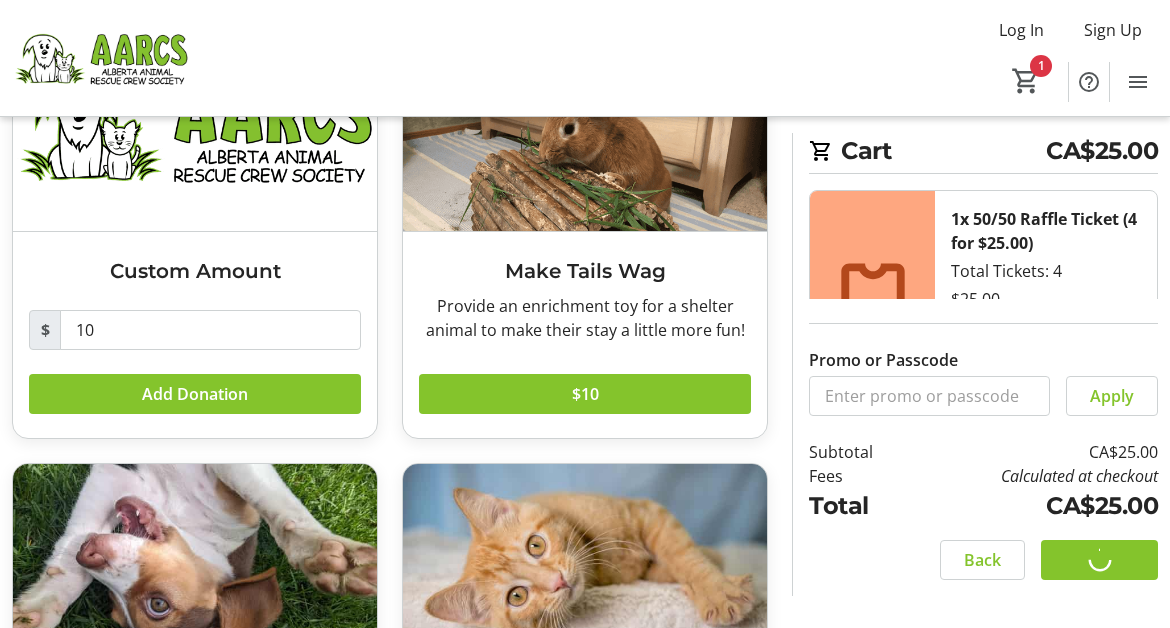 scroll, scrollTop: 0, scrollLeft: 0, axis: both 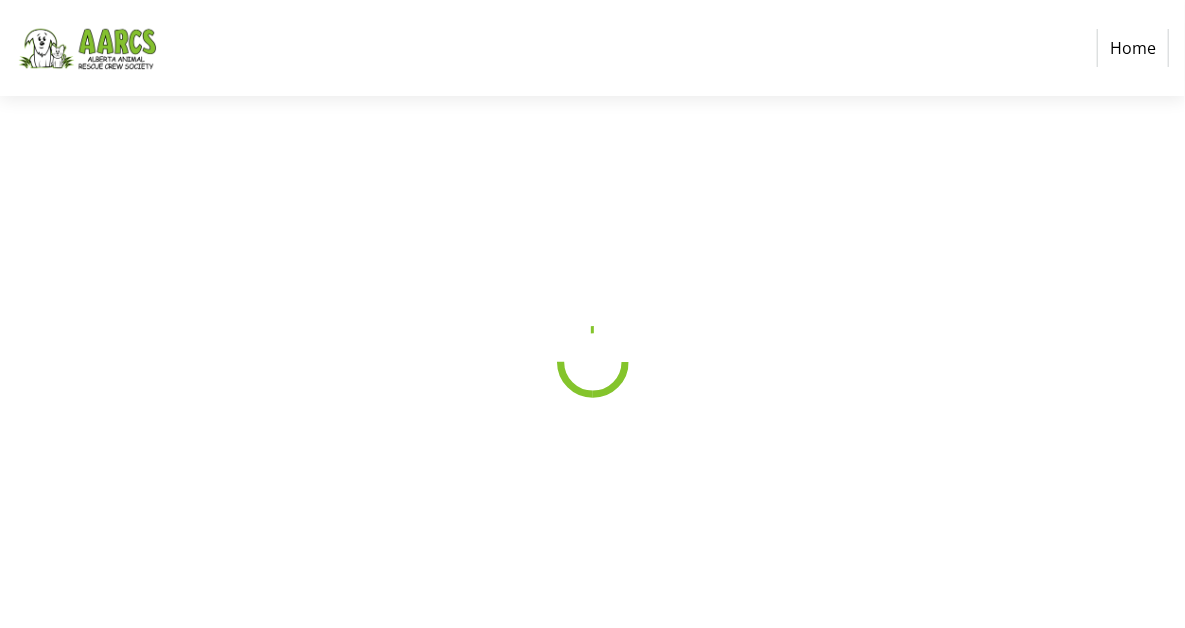 select on "CA" 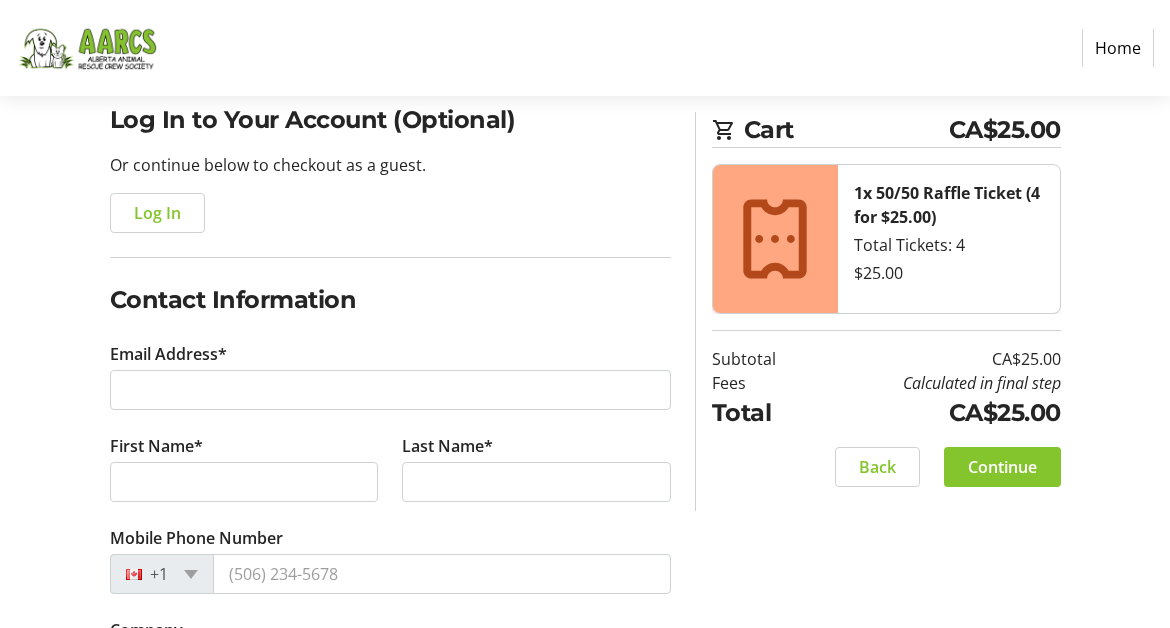 scroll, scrollTop: 200, scrollLeft: 0, axis: vertical 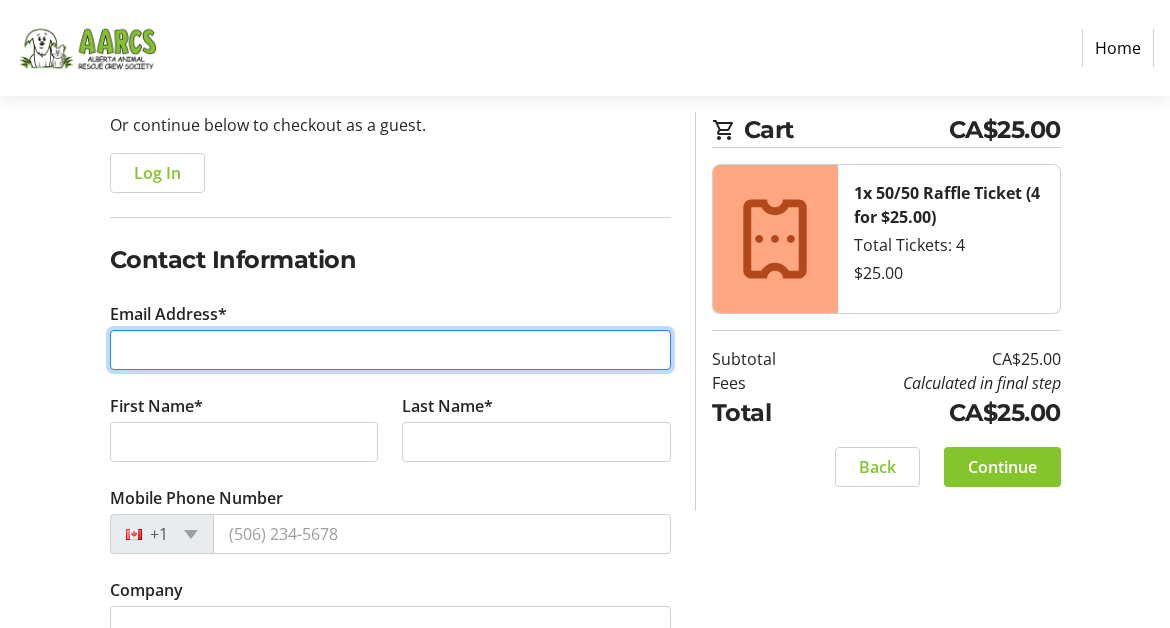 click on "Email Address*" at bounding box center (390, 350) 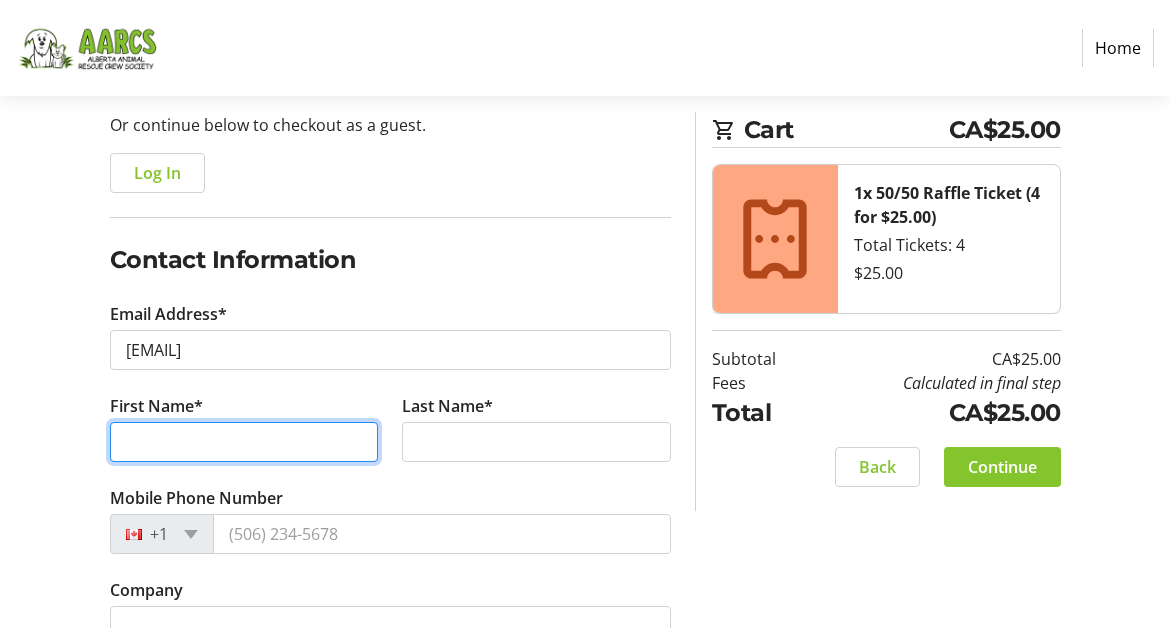 type on "[FIRST]" 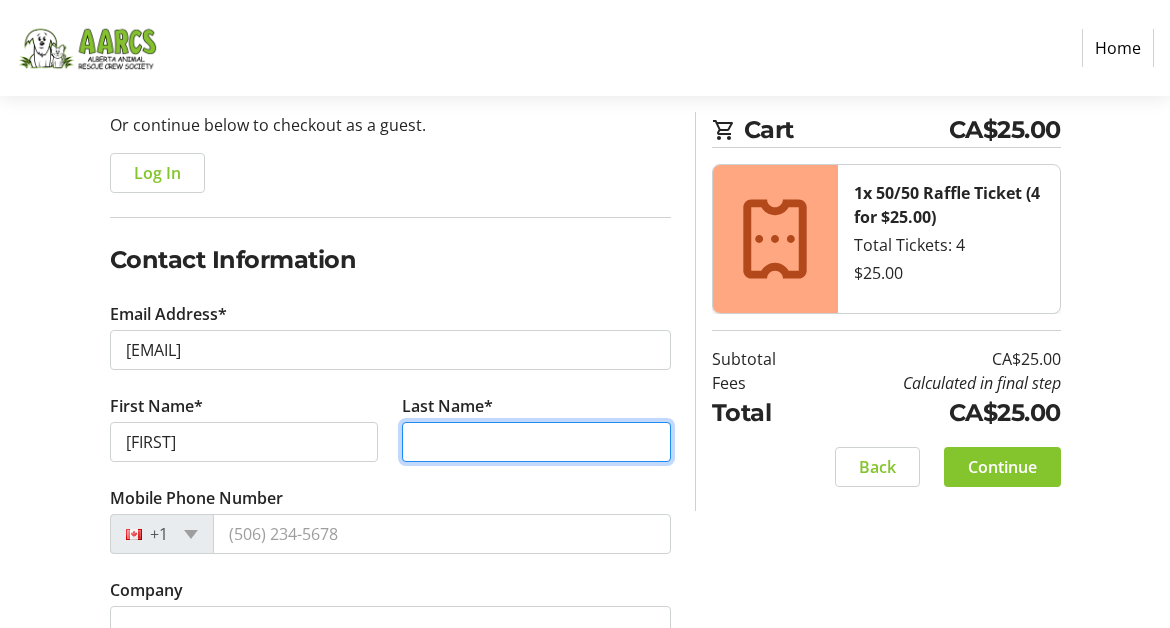 type on "[LAST]" 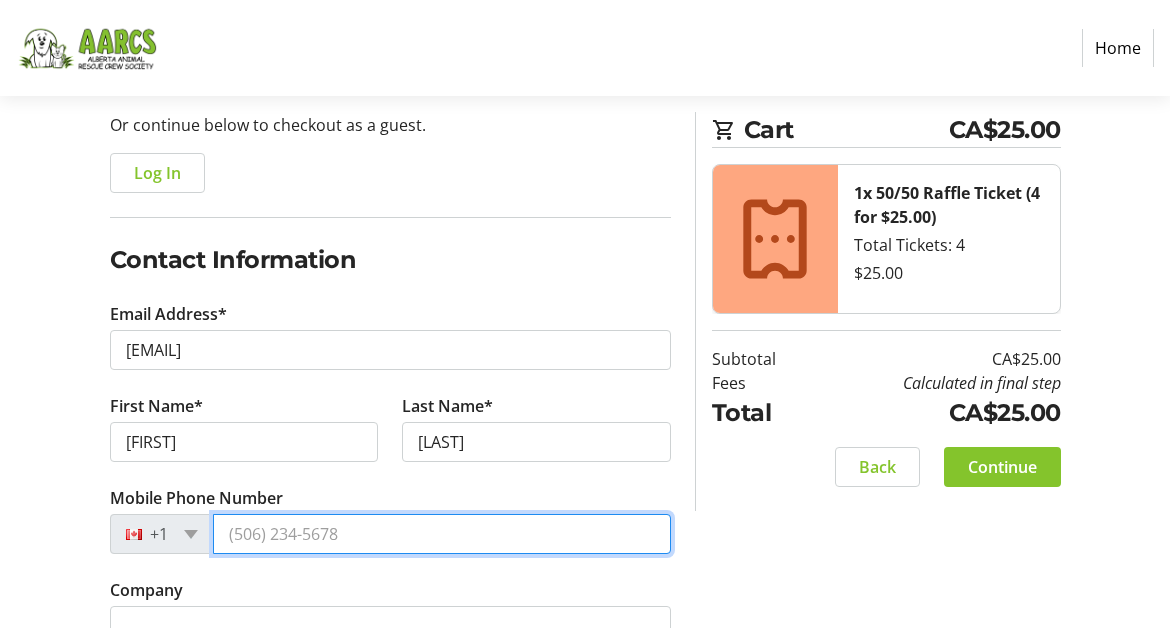 type on "[PHONE]" 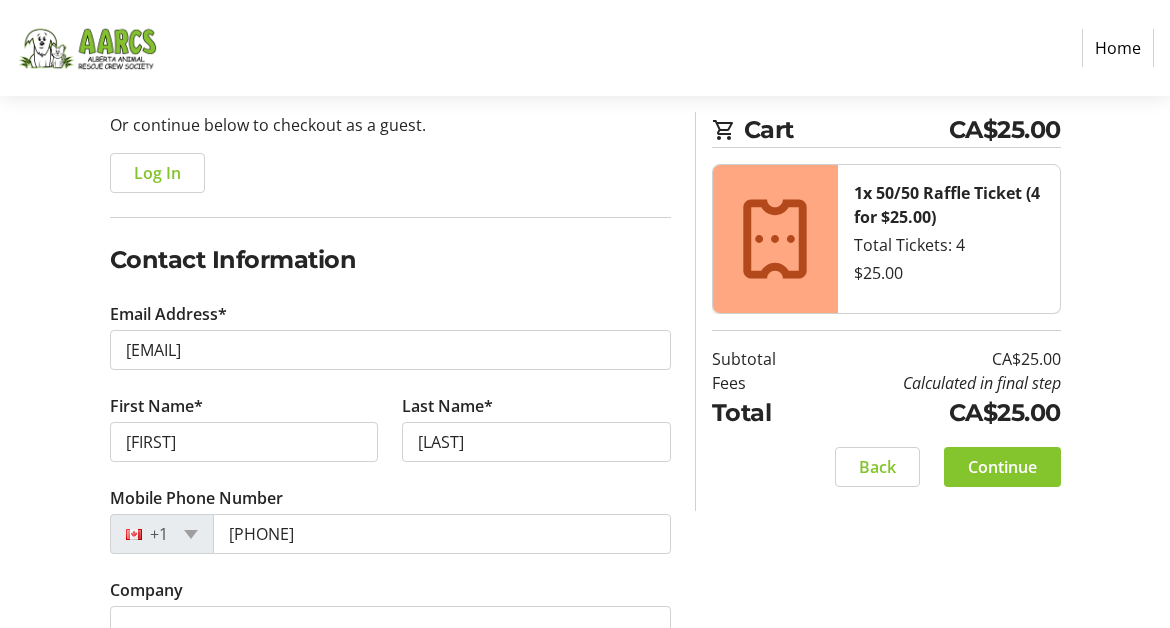 type on "Tom Baker Cancer Centre" 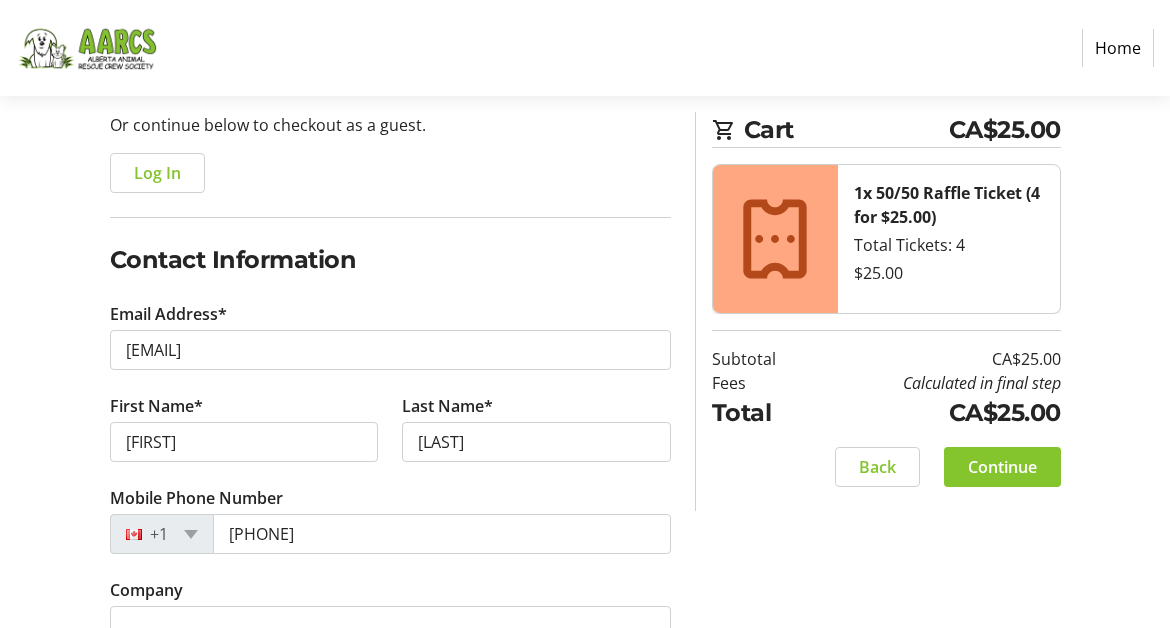 type on "AE 173D, [NUMBER] [STREET] [NW]" 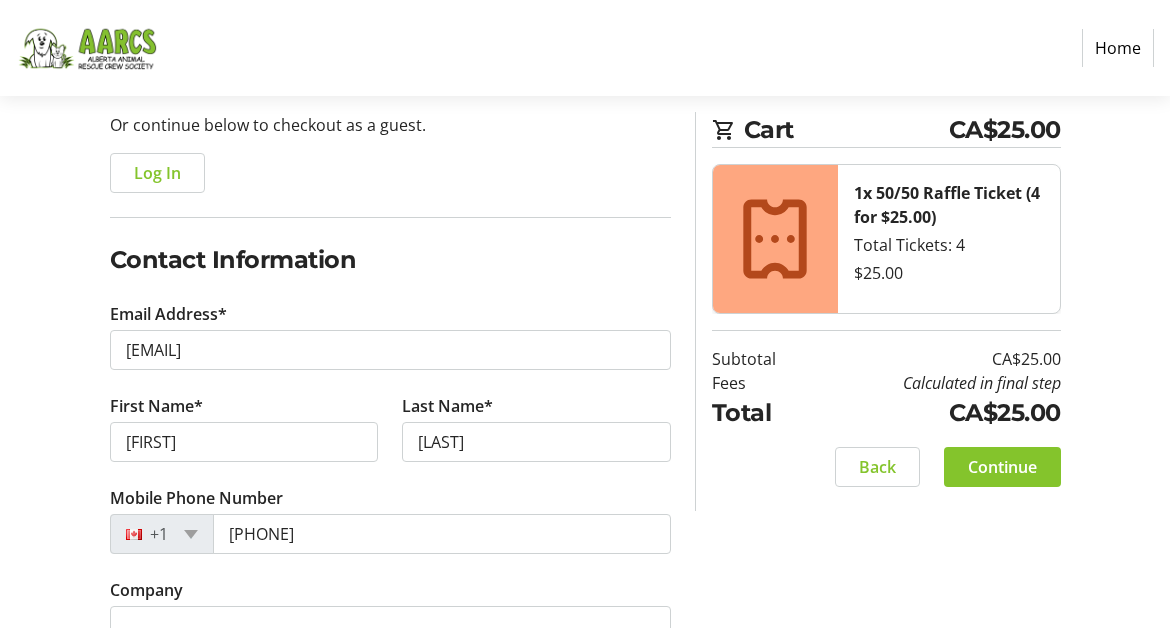 type on "Calgary" 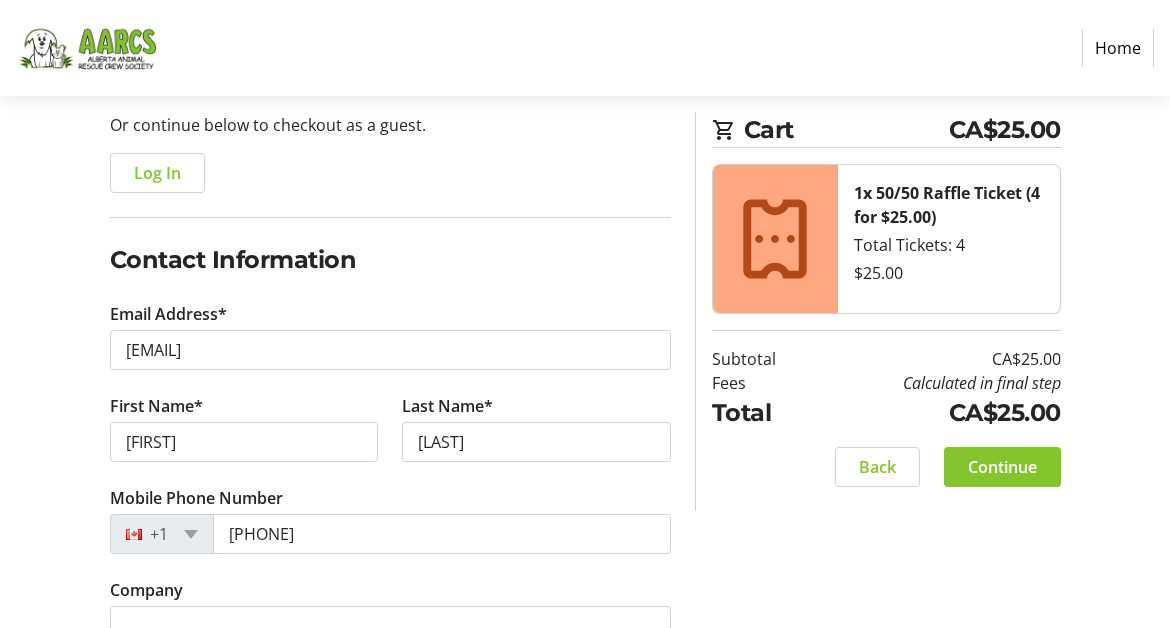 type on "[POSTAL CODE]" 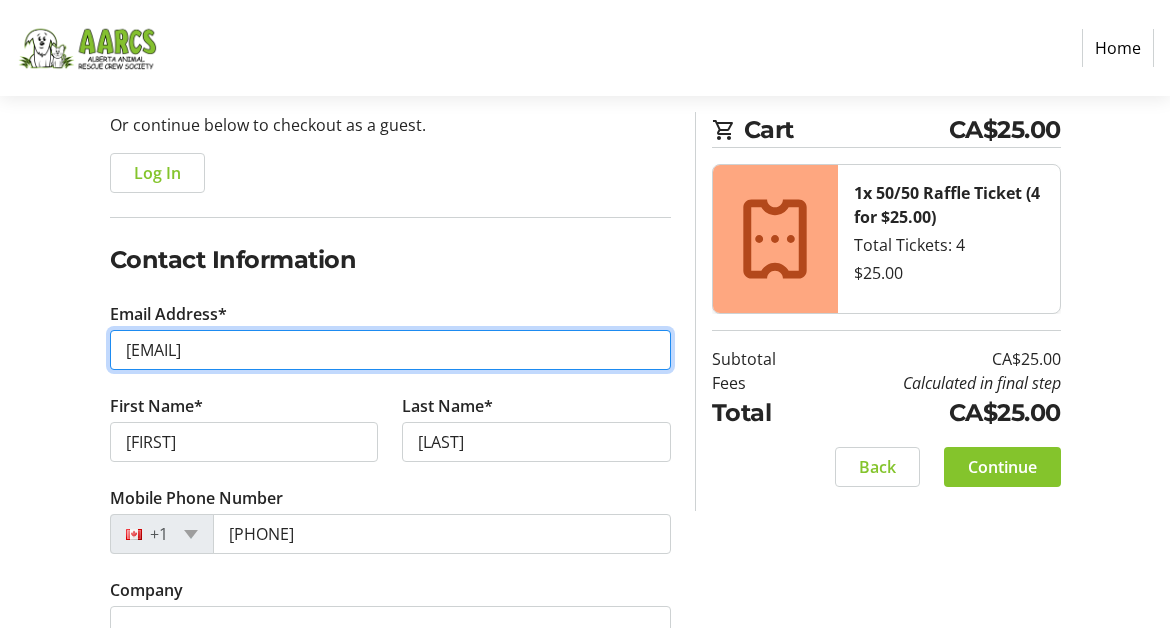 type on "[EMAIL]" 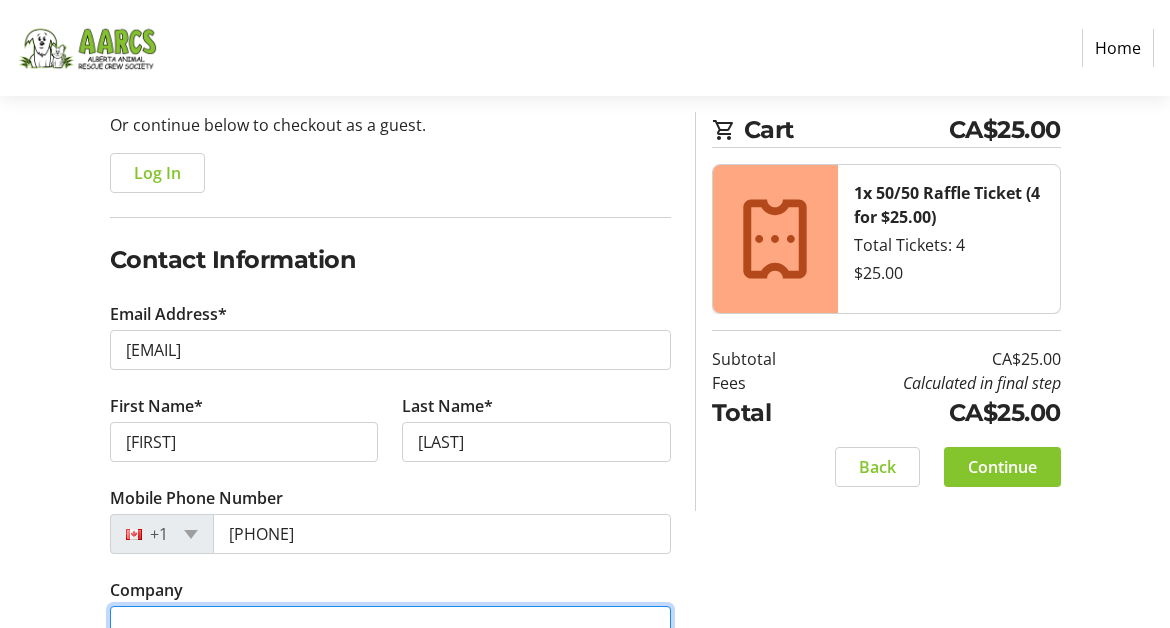 type on "[LAST]" 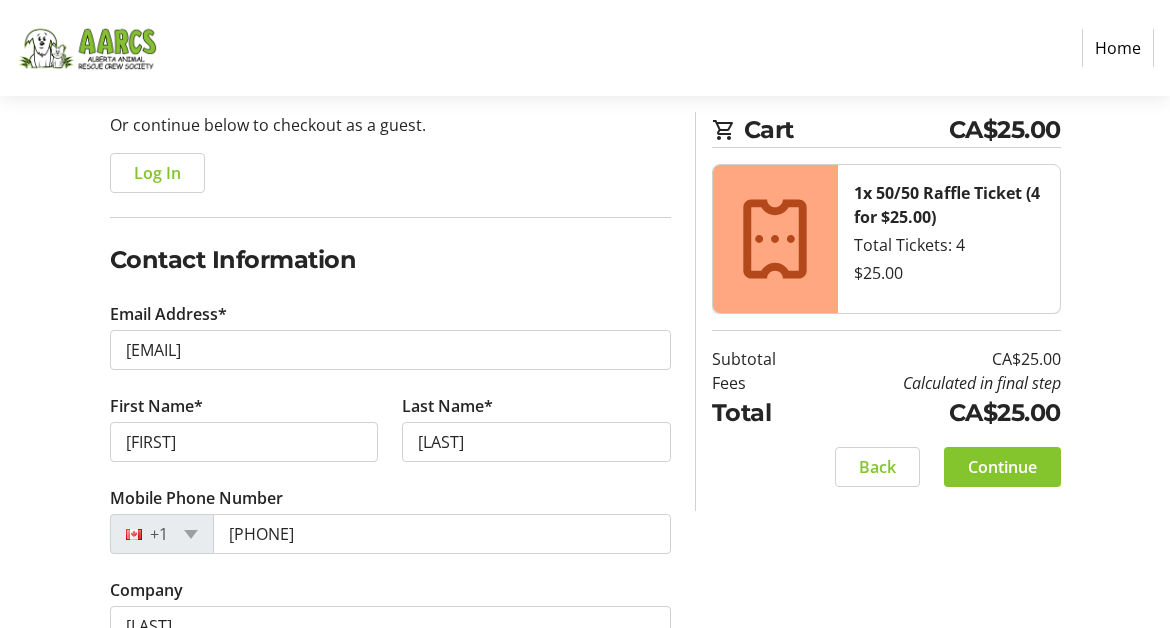 select on "AB" 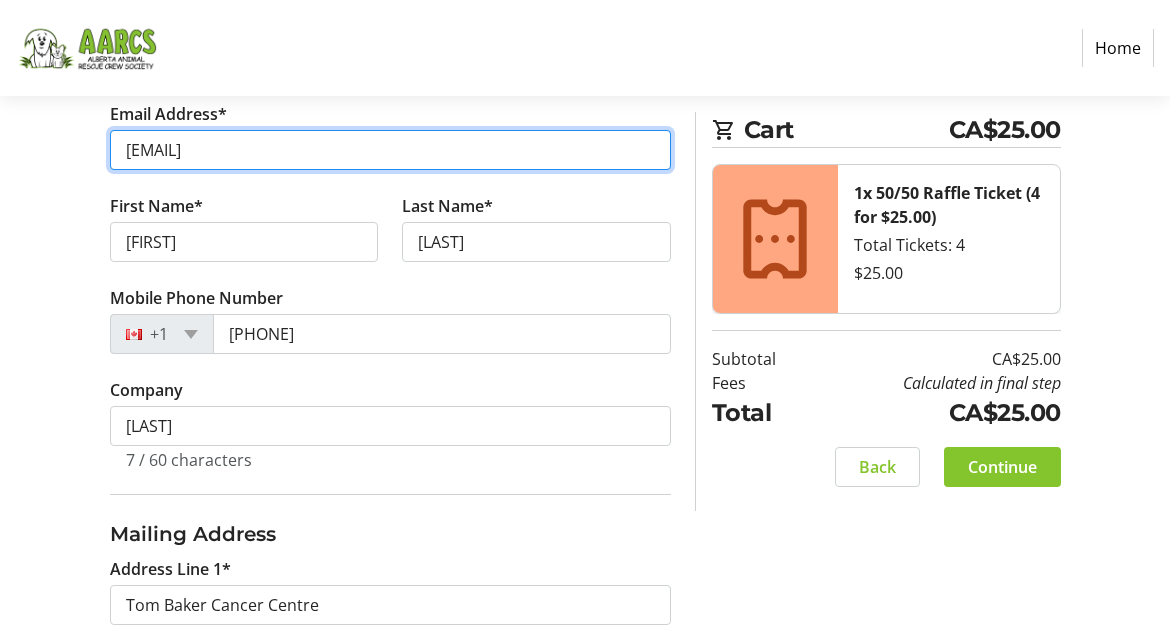 scroll, scrollTop: 500, scrollLeft: 0, axis: vertical 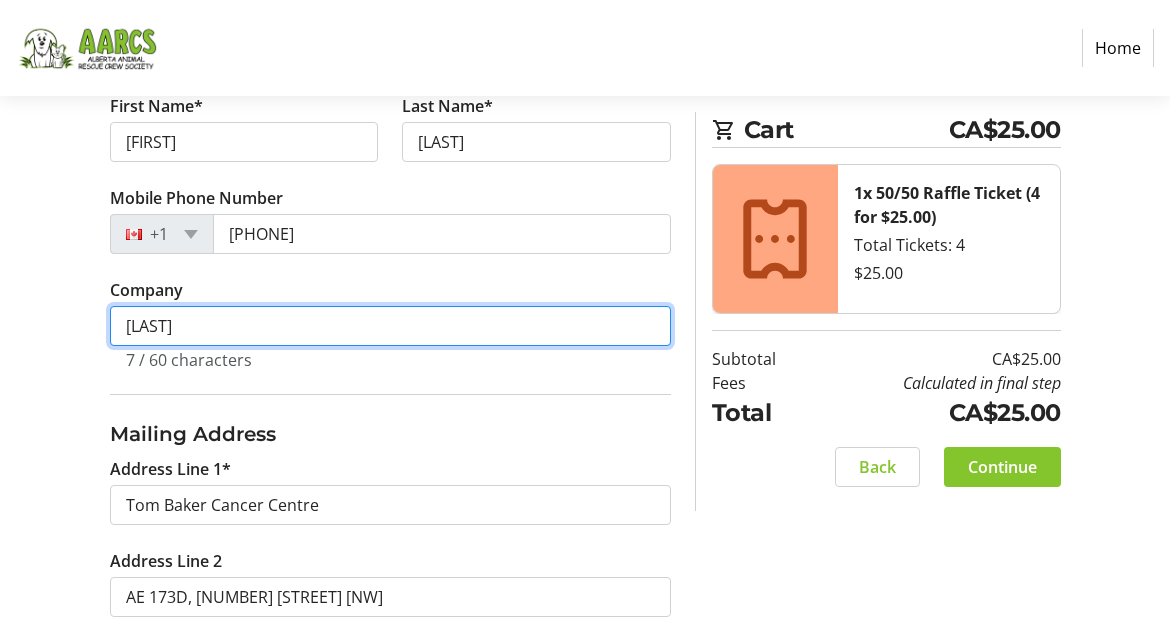 drag, startPoint x: 200, startPoint y: 319, endPoint x: 89, endPoint y: 304, distance: 112.00893 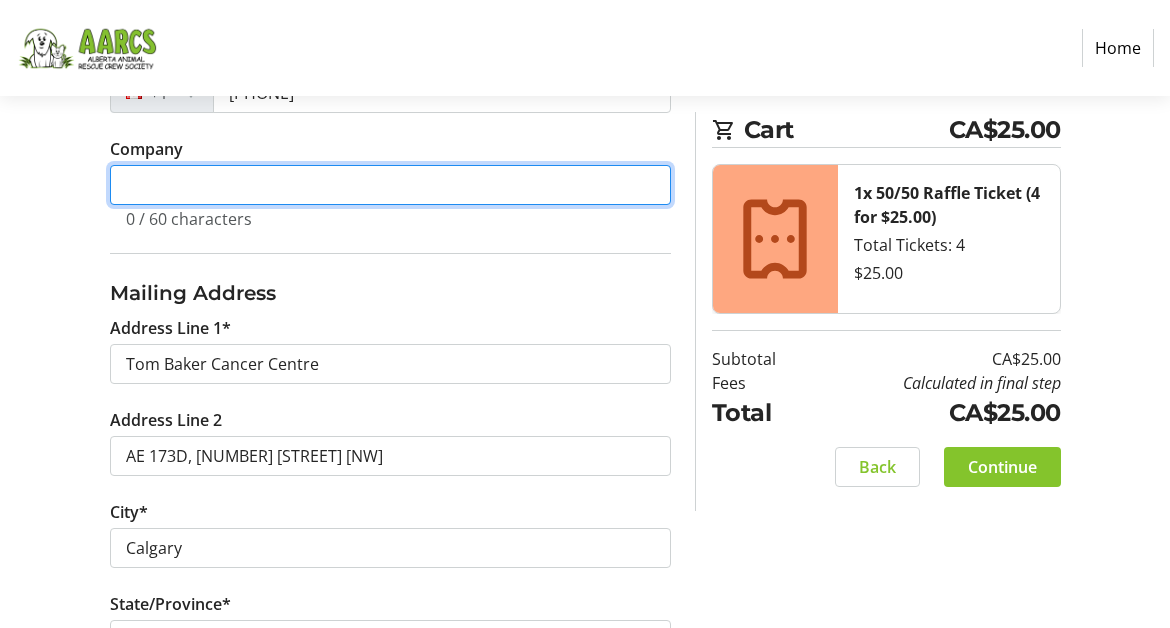 scroll, scrollTop: 700, scrollLeft: 0, axis: vertical 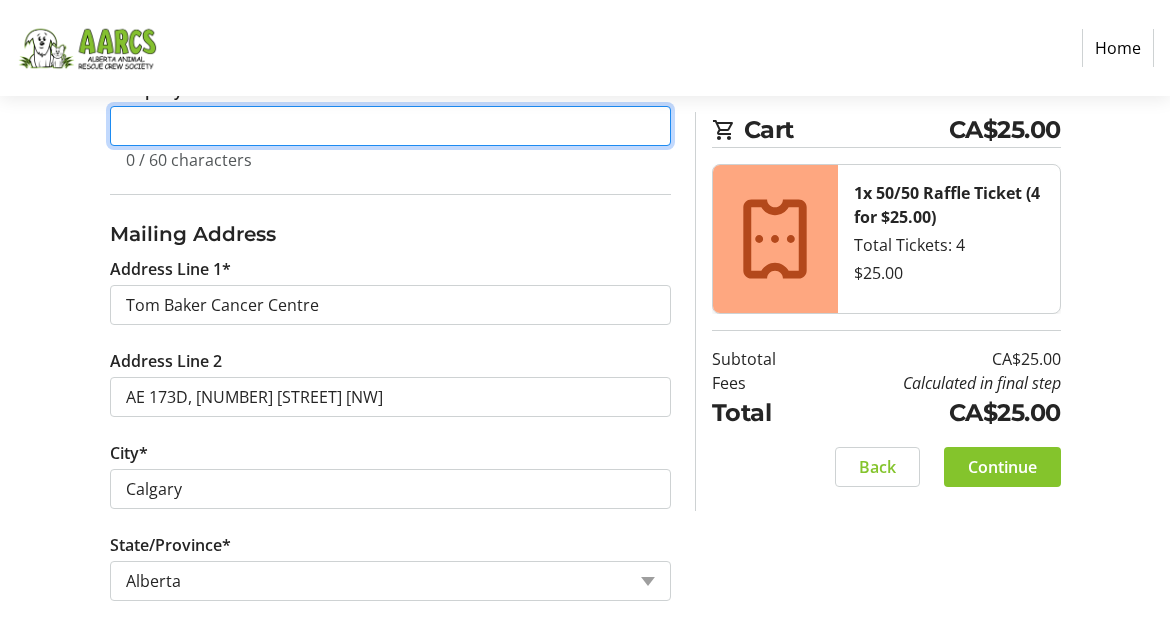 type 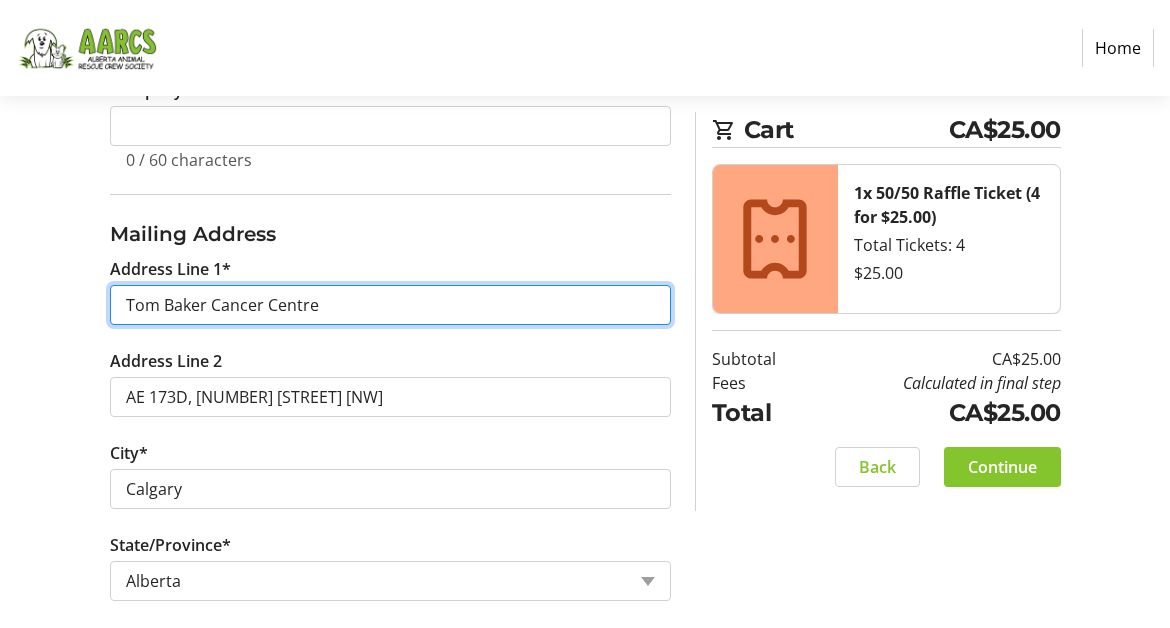drag, startPoint x: 355, startPoint y: 305, endPoint x: 31, endPoint y: 228, distance: 333.02402 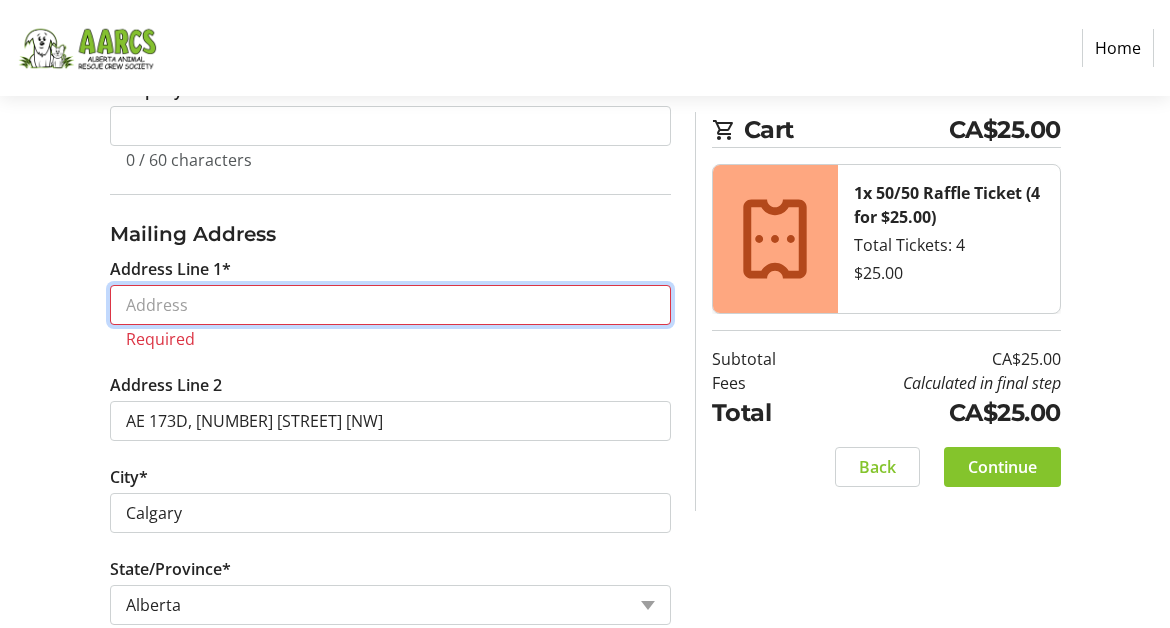 type 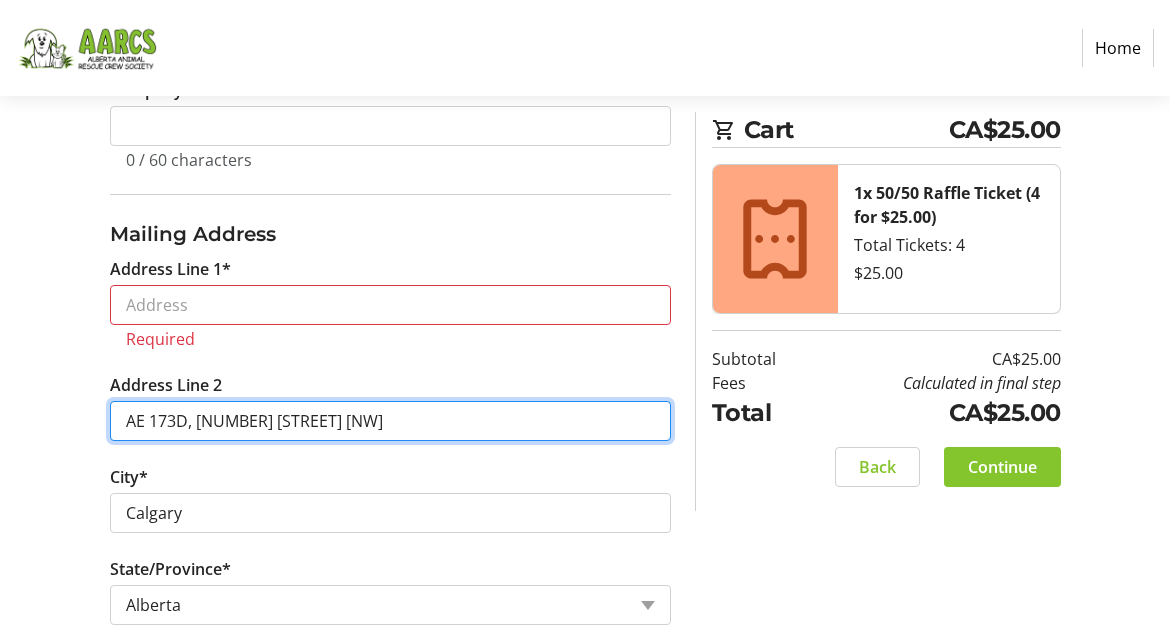 drag, startPoint x: 363, startPoint y: 420, endPoint x: 50, endPoint y: 372, distance: 316.65912 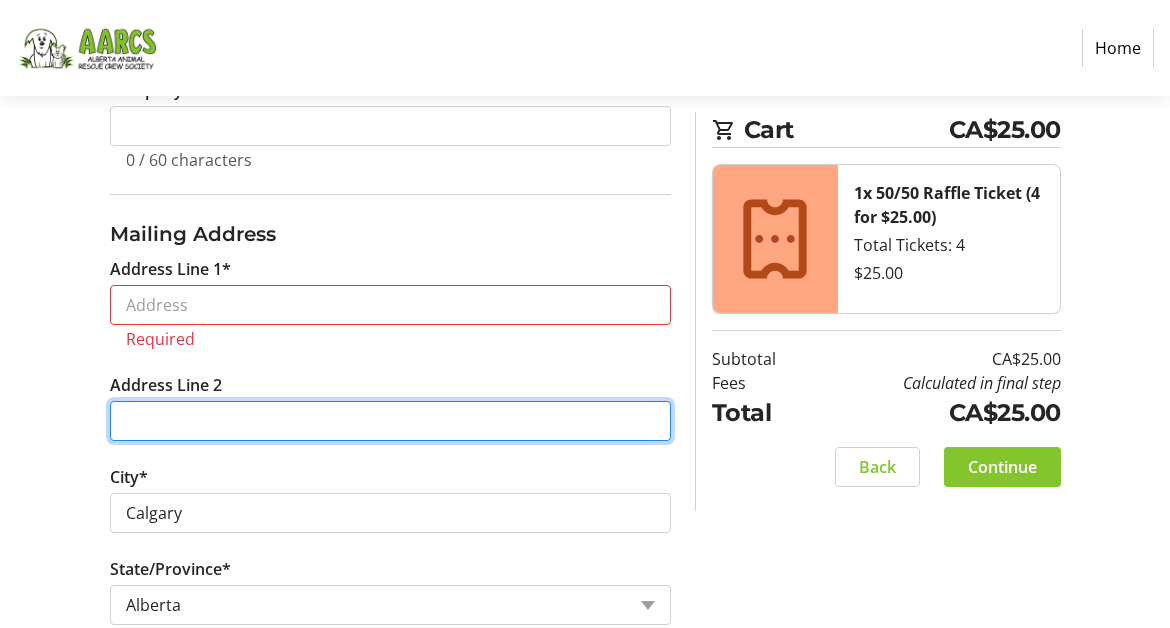 type 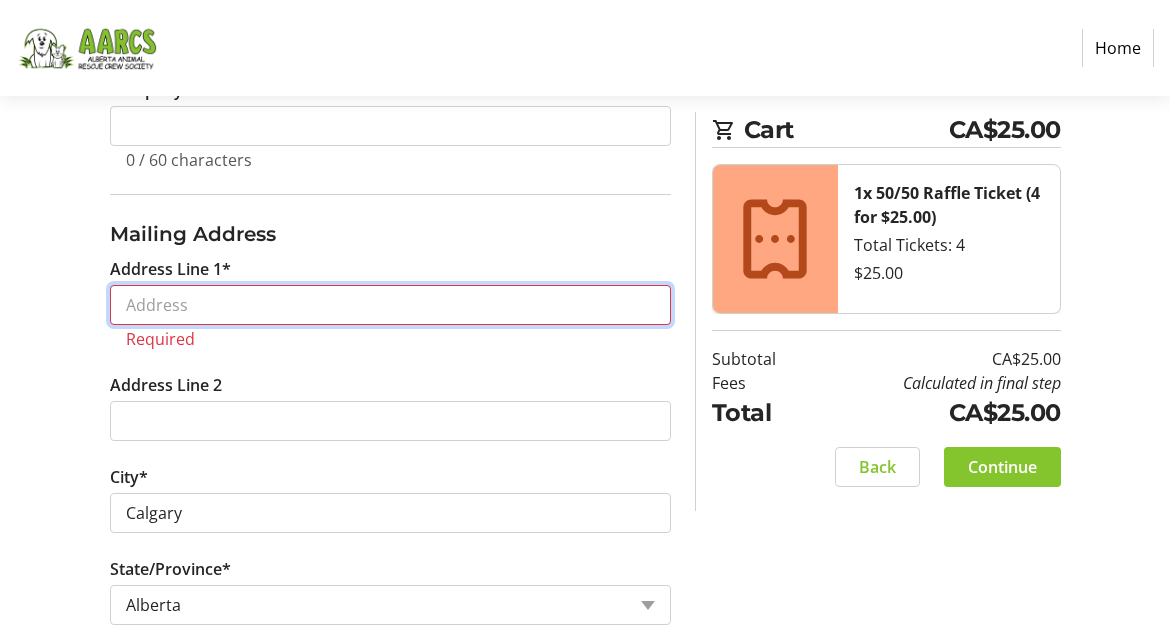 click on "Address Line 1*" at bounding box center (390, 305) 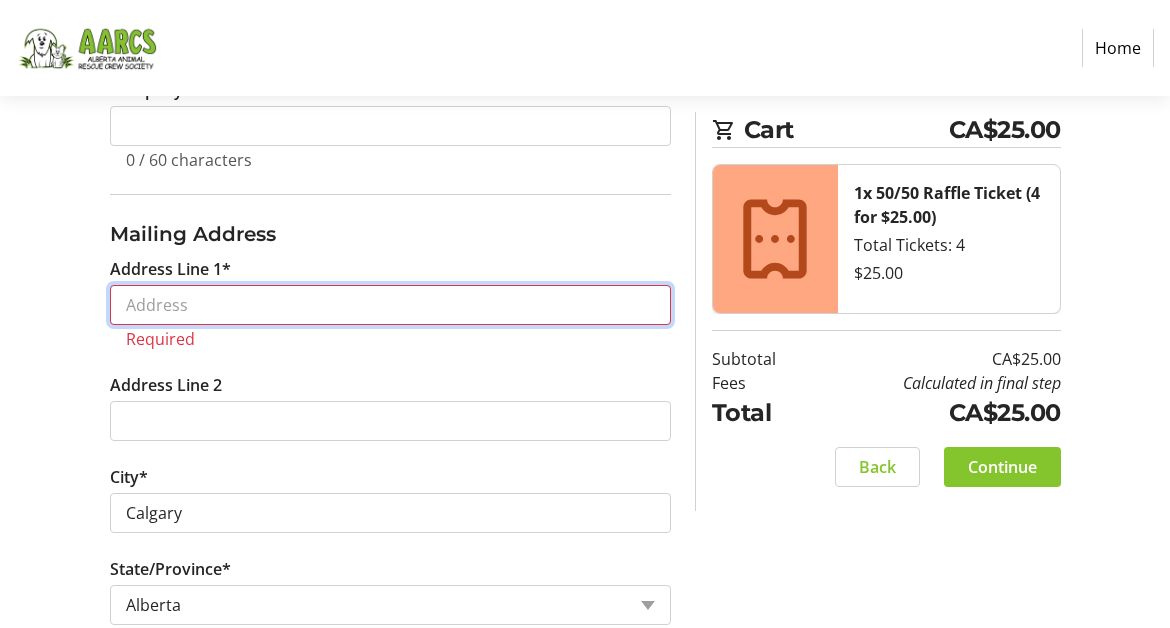 type on "[NUMBER] [STREET] [SW]" 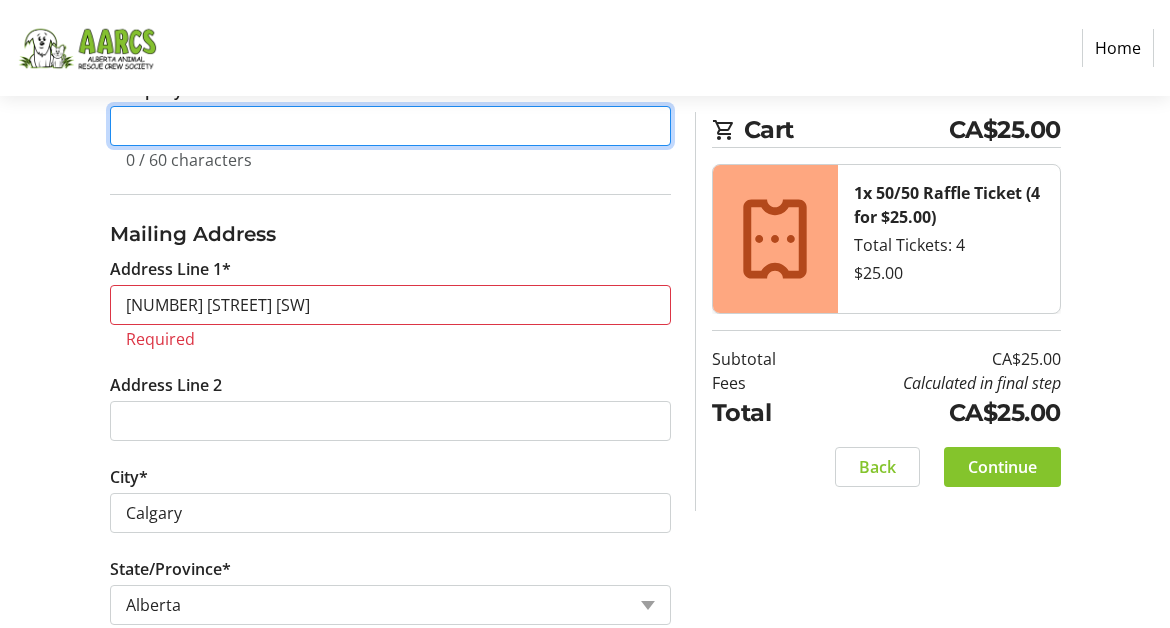 type on "[FIRST] [LAST]" 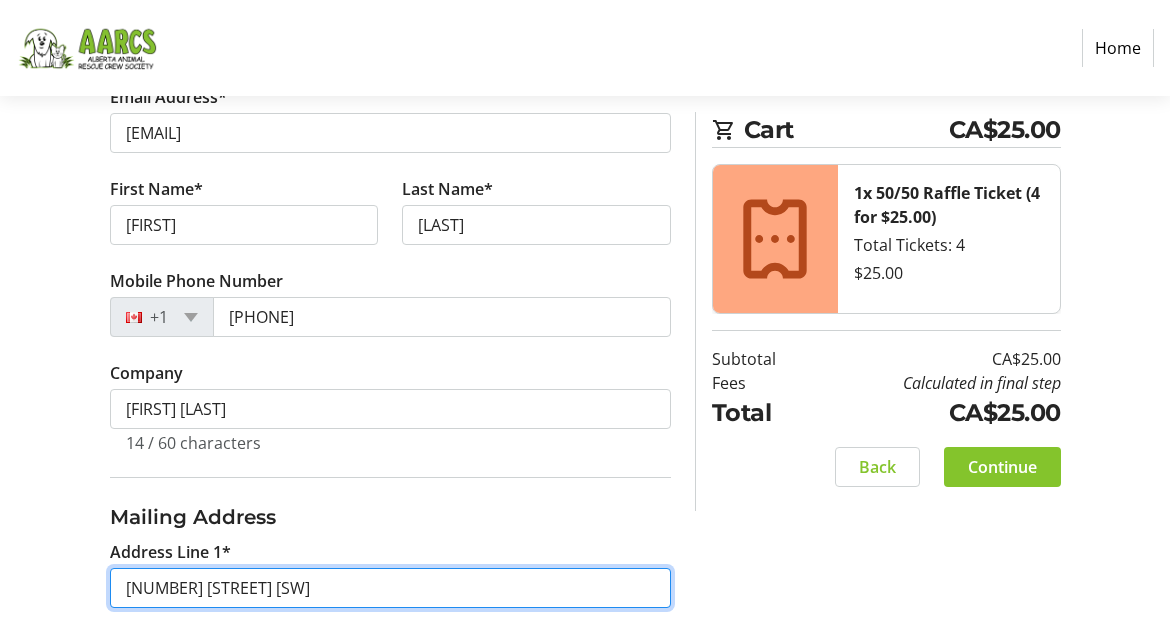 scroll, scrollTop: 400, scrollLeft: 0, axis: vertical 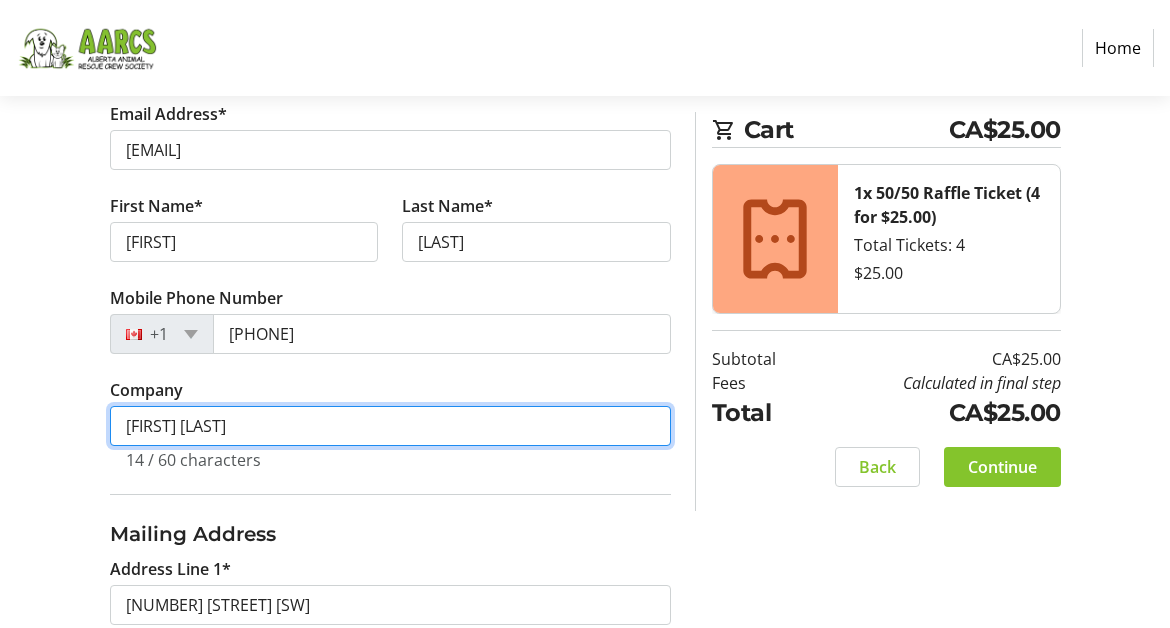 drag, startPoint x: 247, startPoint y: 422, endPoint x: 66, endPoint y: 400, distance: 182.3321 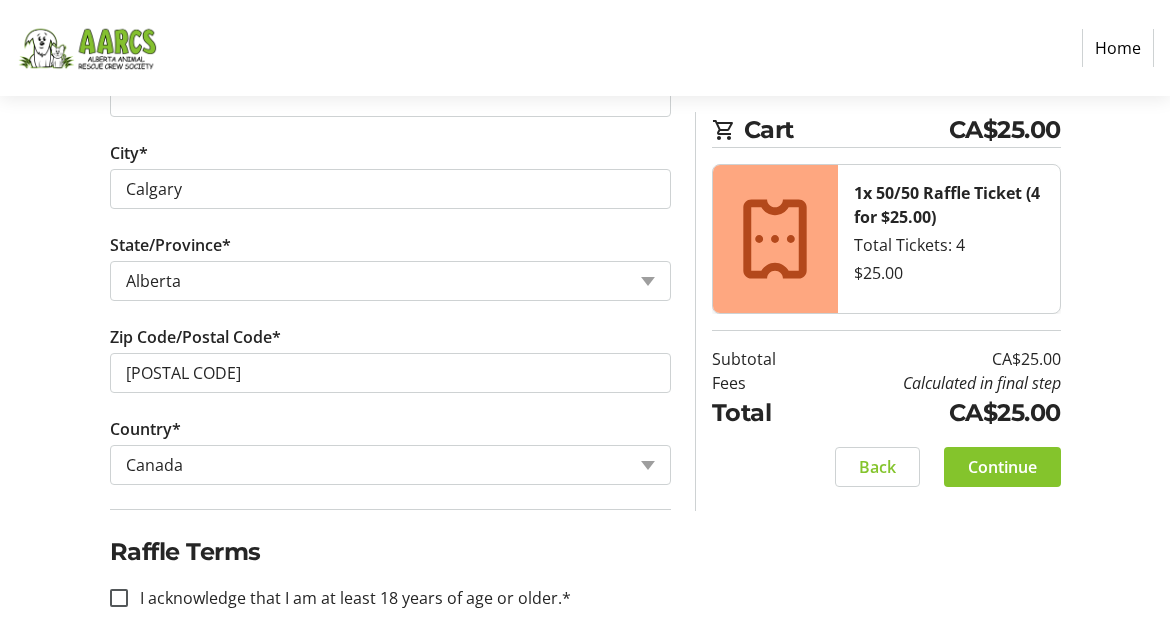 scroll, scrollTop: 1022, scrollLeft: 0, axis: vertical 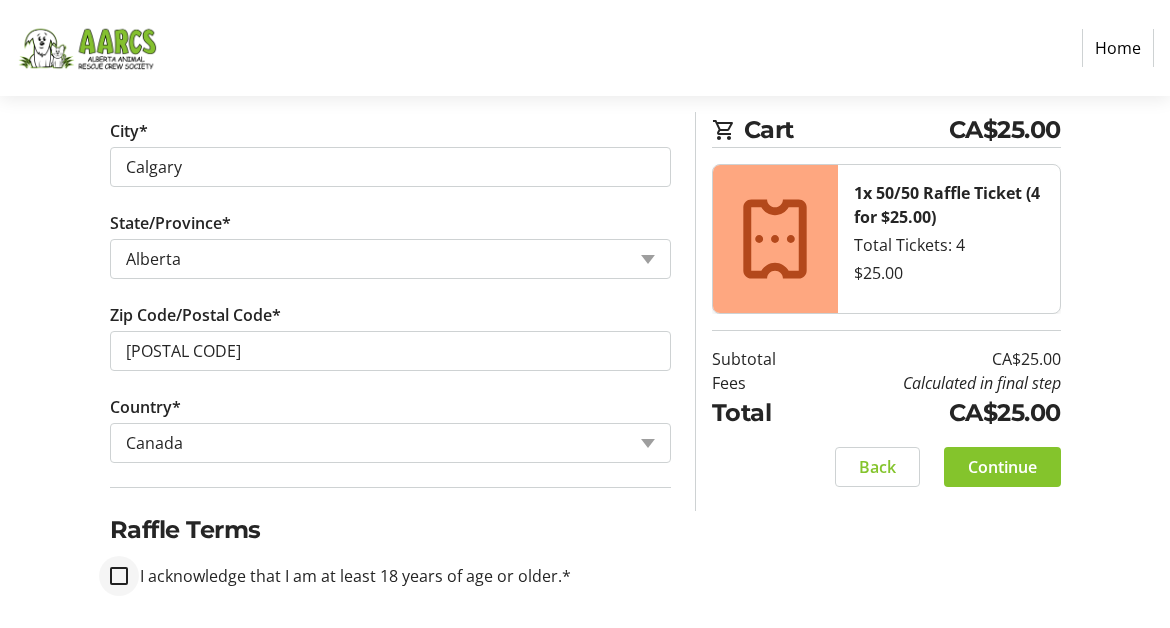 type 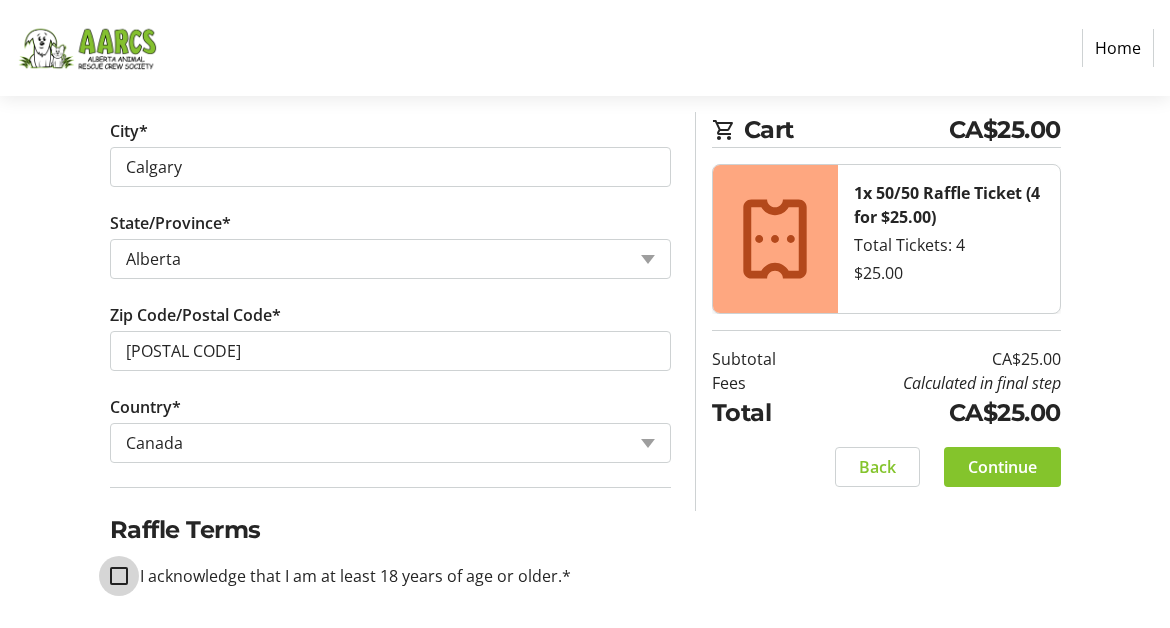 click on "I acknowledge that I am at least 18 years of age or older.*" at bounding box center (119, 576) 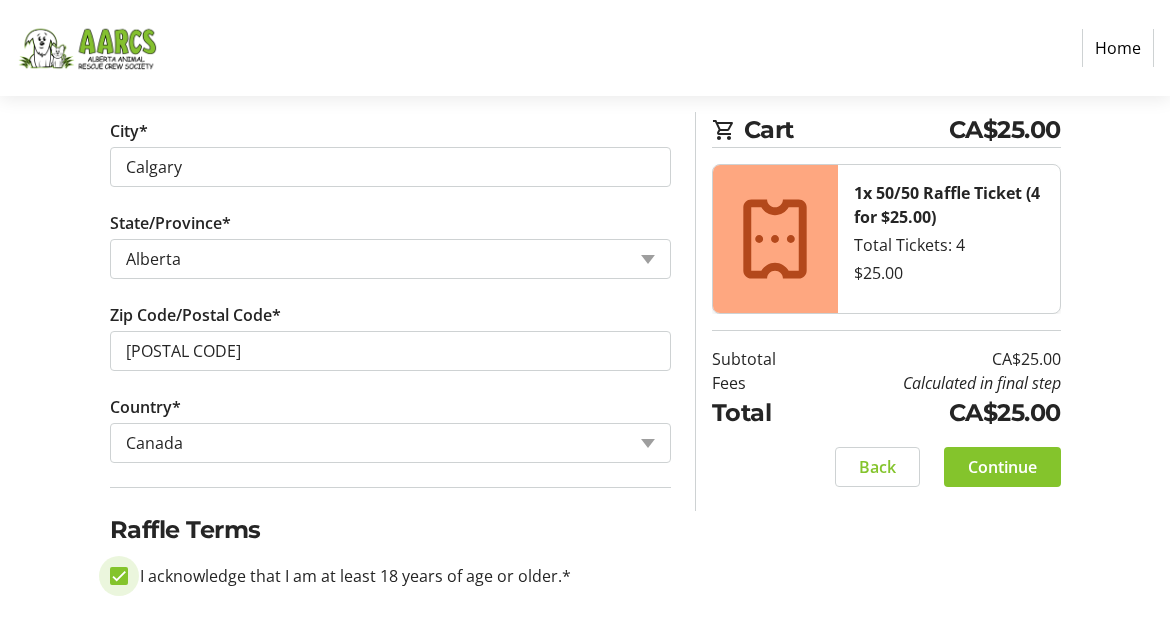 checkbox on "true" 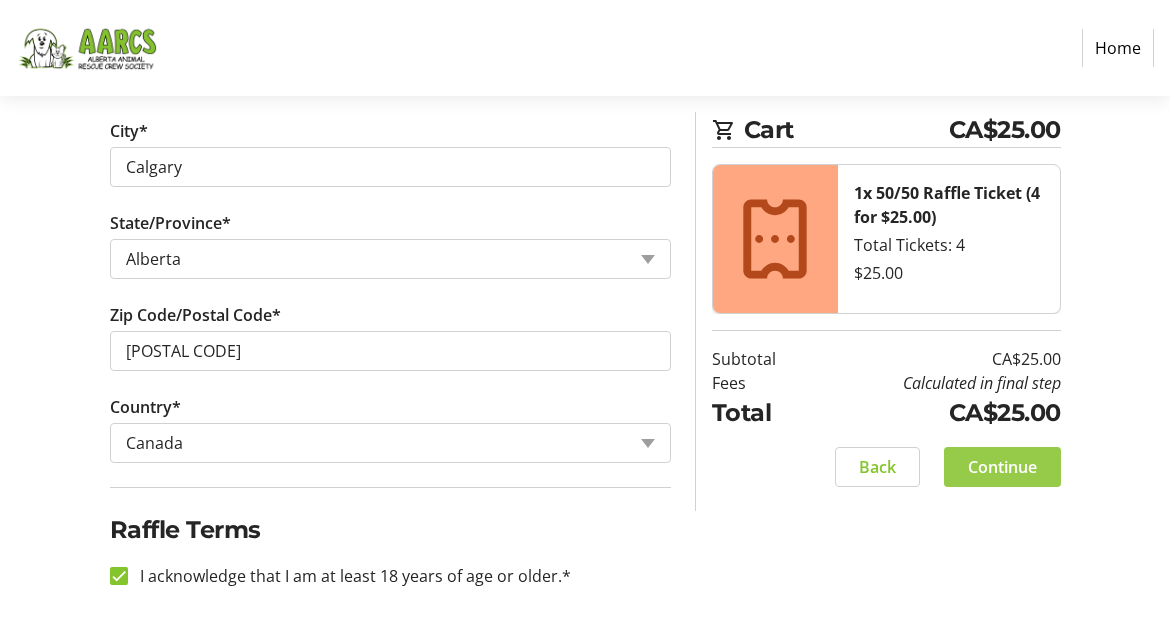 click on "Continue" 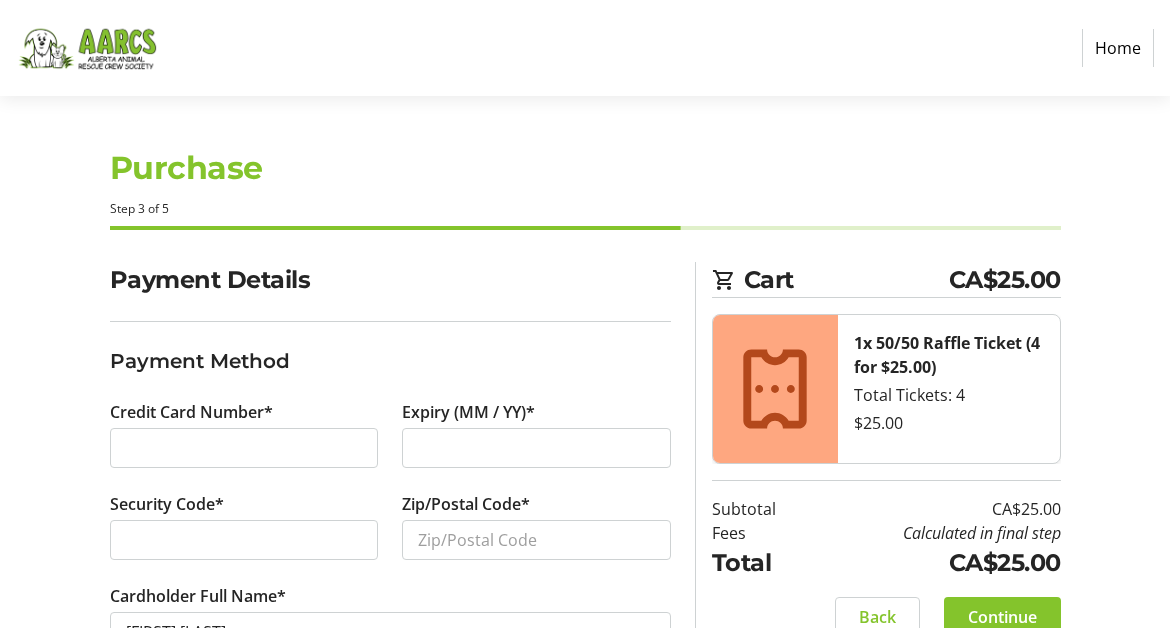 scroll, scrollTop: 70, scrollLeft: 0, axis: vertical 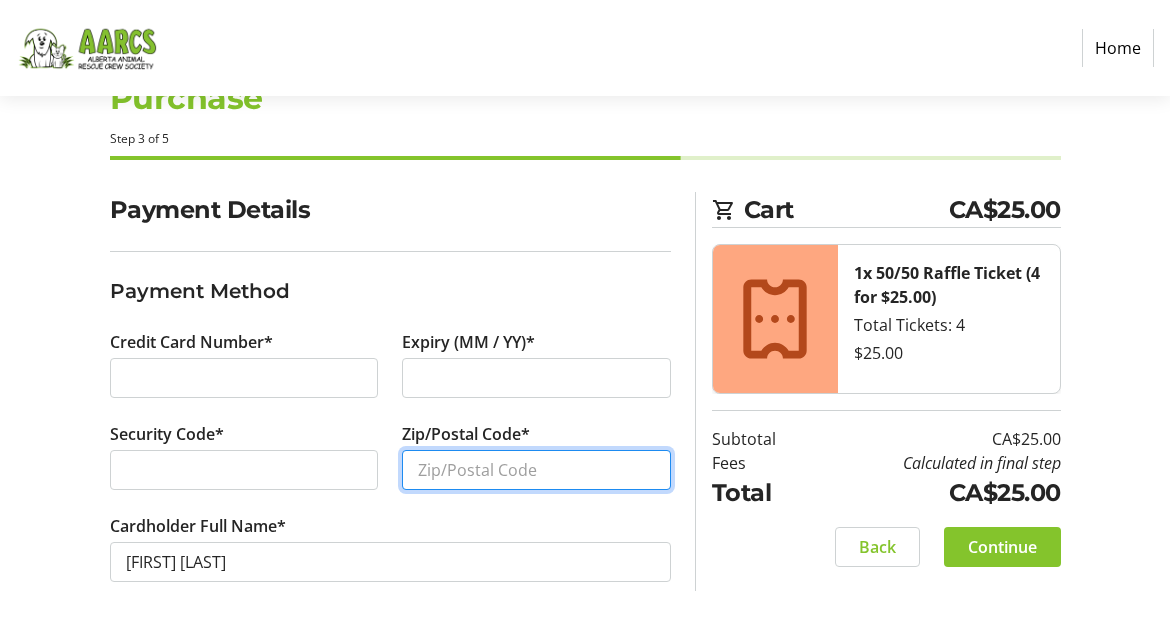 click on "Zip/Postal Code*" at bounding box center (536, 470) 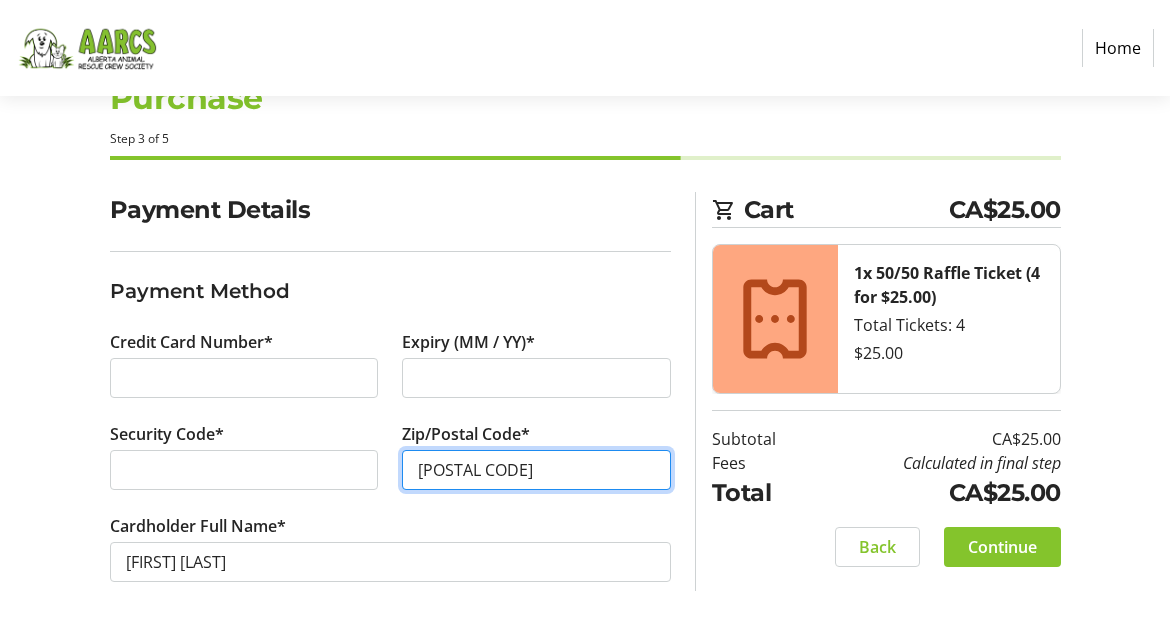 type on "[POSTAL CODE]" 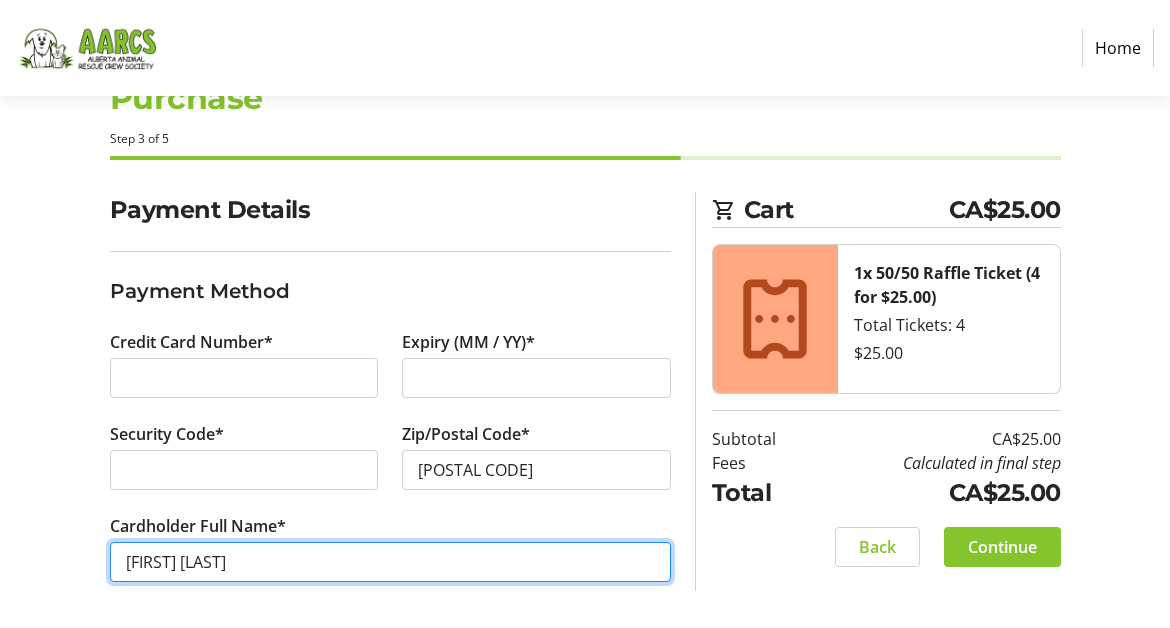 click on "[FIRST] [LAST]" at bounding box center [390, 562] 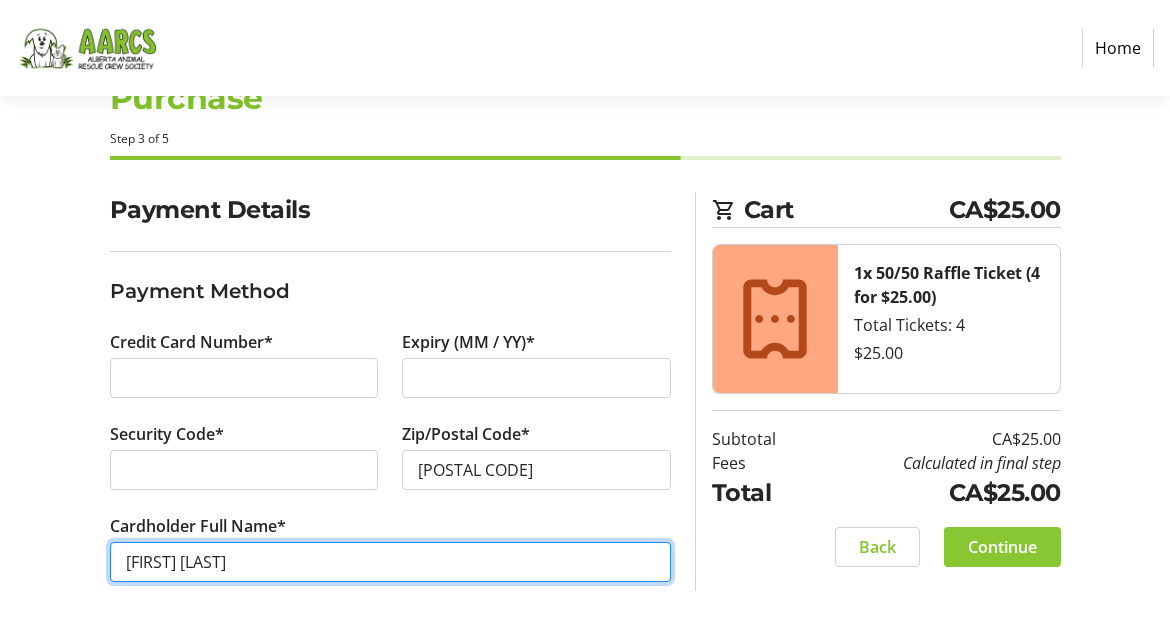 type on "[FIRST] [LAST]" 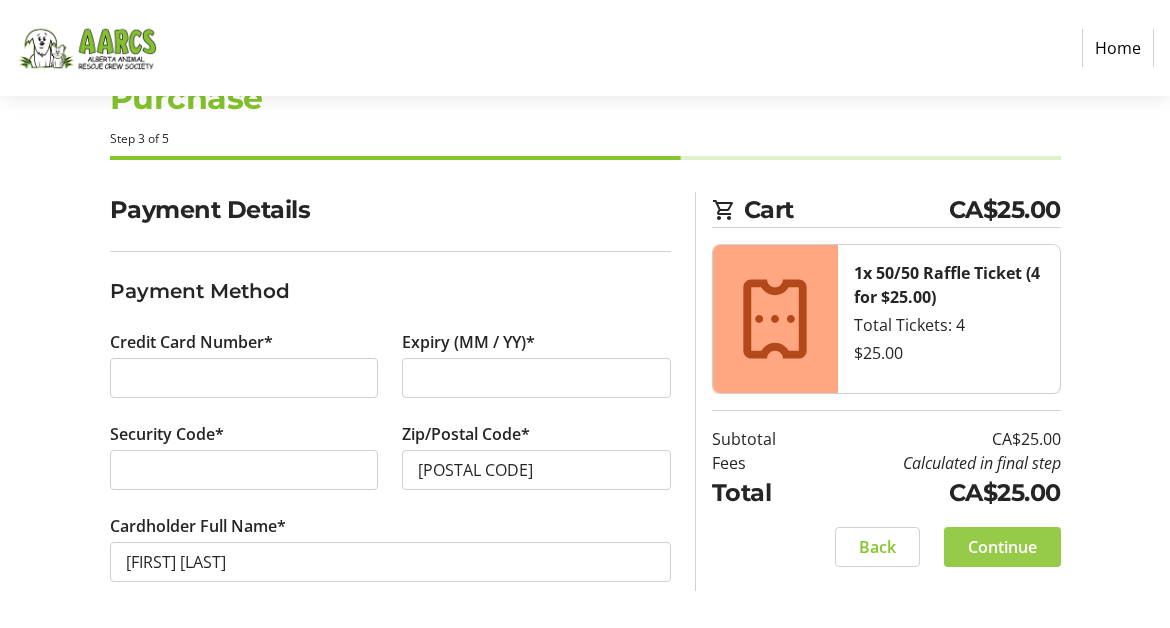 click on "Continue" 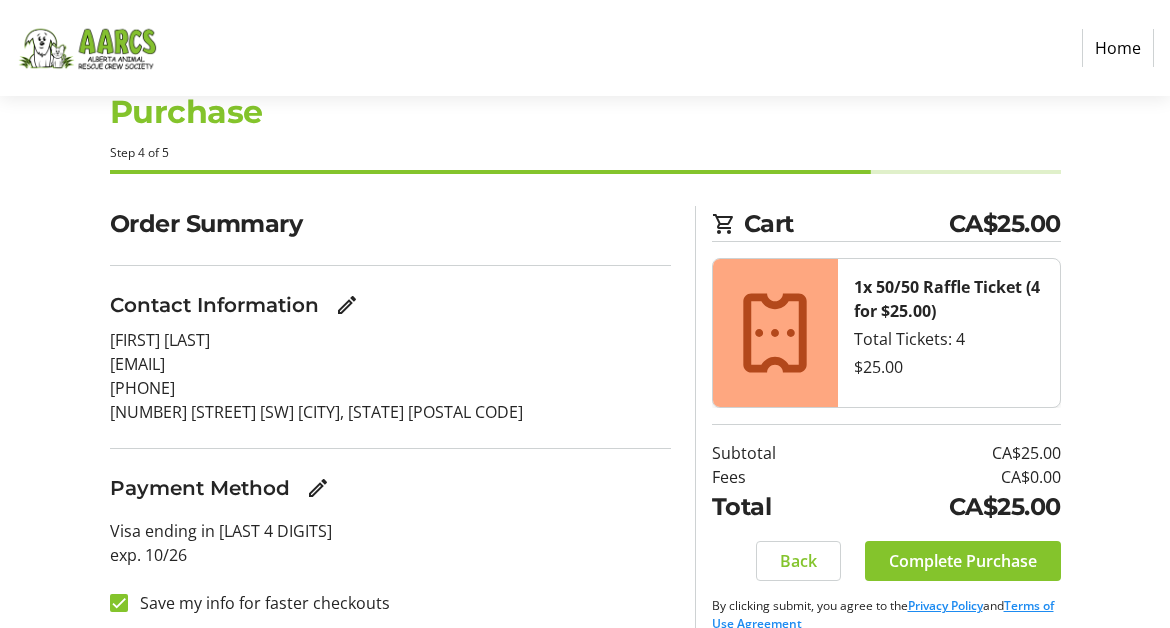 scroll, scrollTop: 84, scrollLeft: 0, axis: vertical 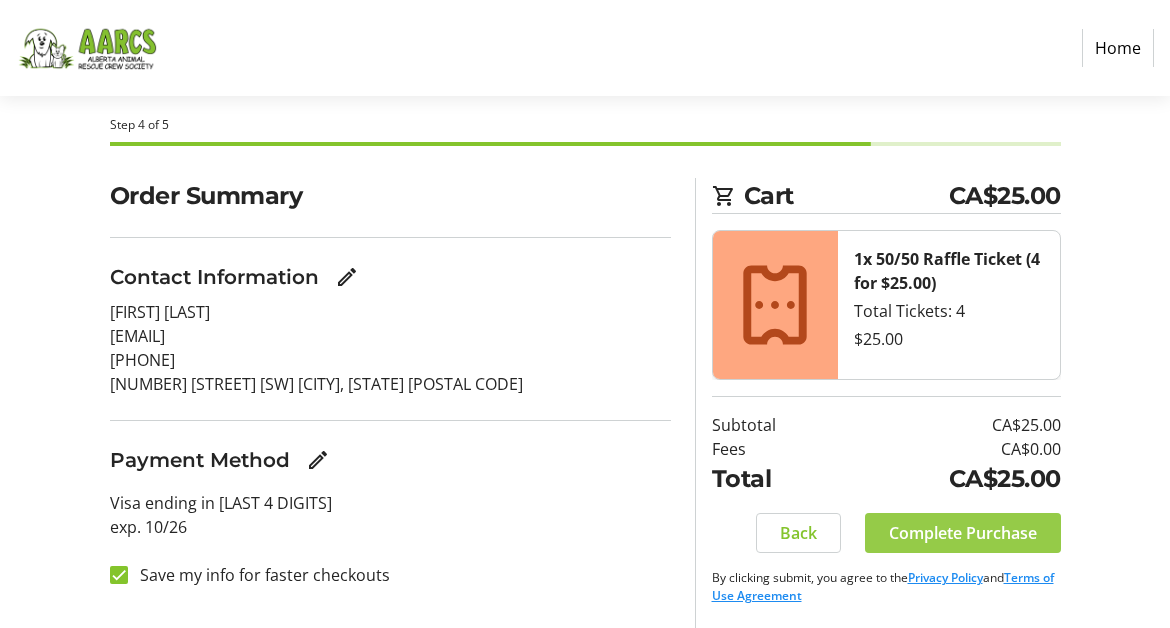click on "Complete Purchase" 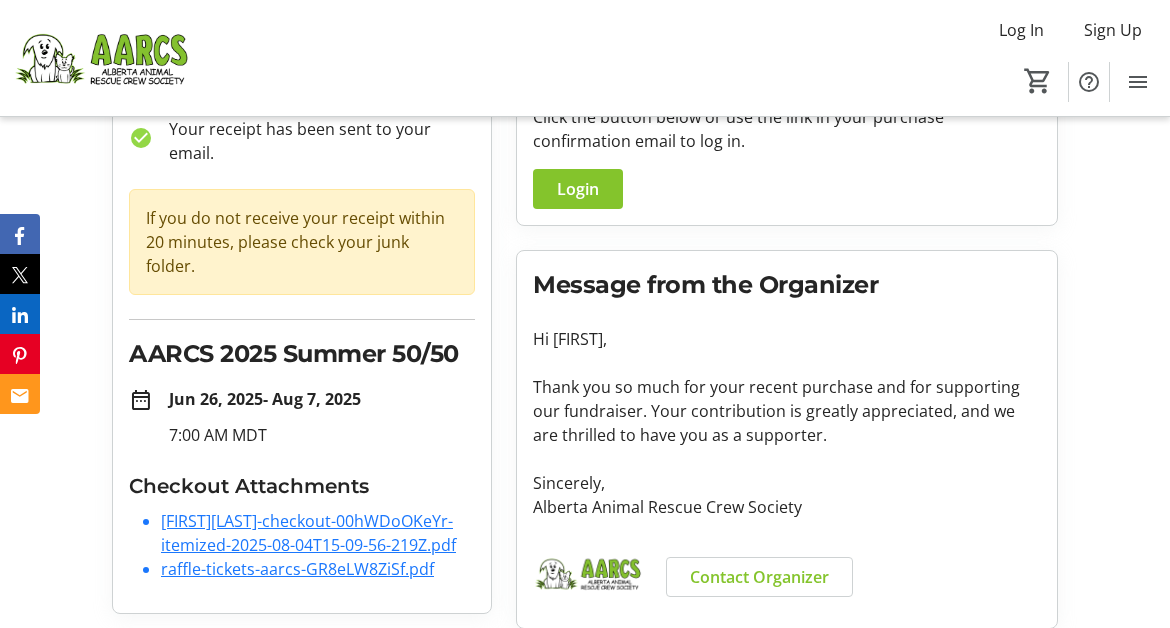 scroll, scrollTop: 154, scrollLeft: 0, axis: vertical 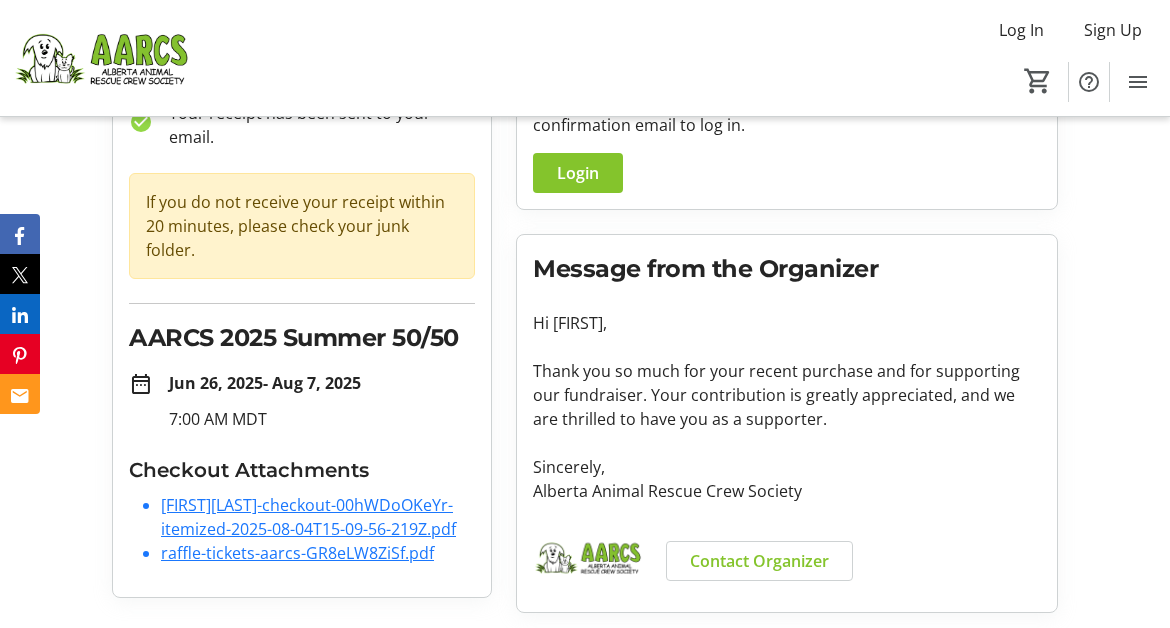 click on "[FIRST][LAST]-checkout-00hWDoOKeYr-itemized-2025-08-04T15-09-56-219Z.pdf" 